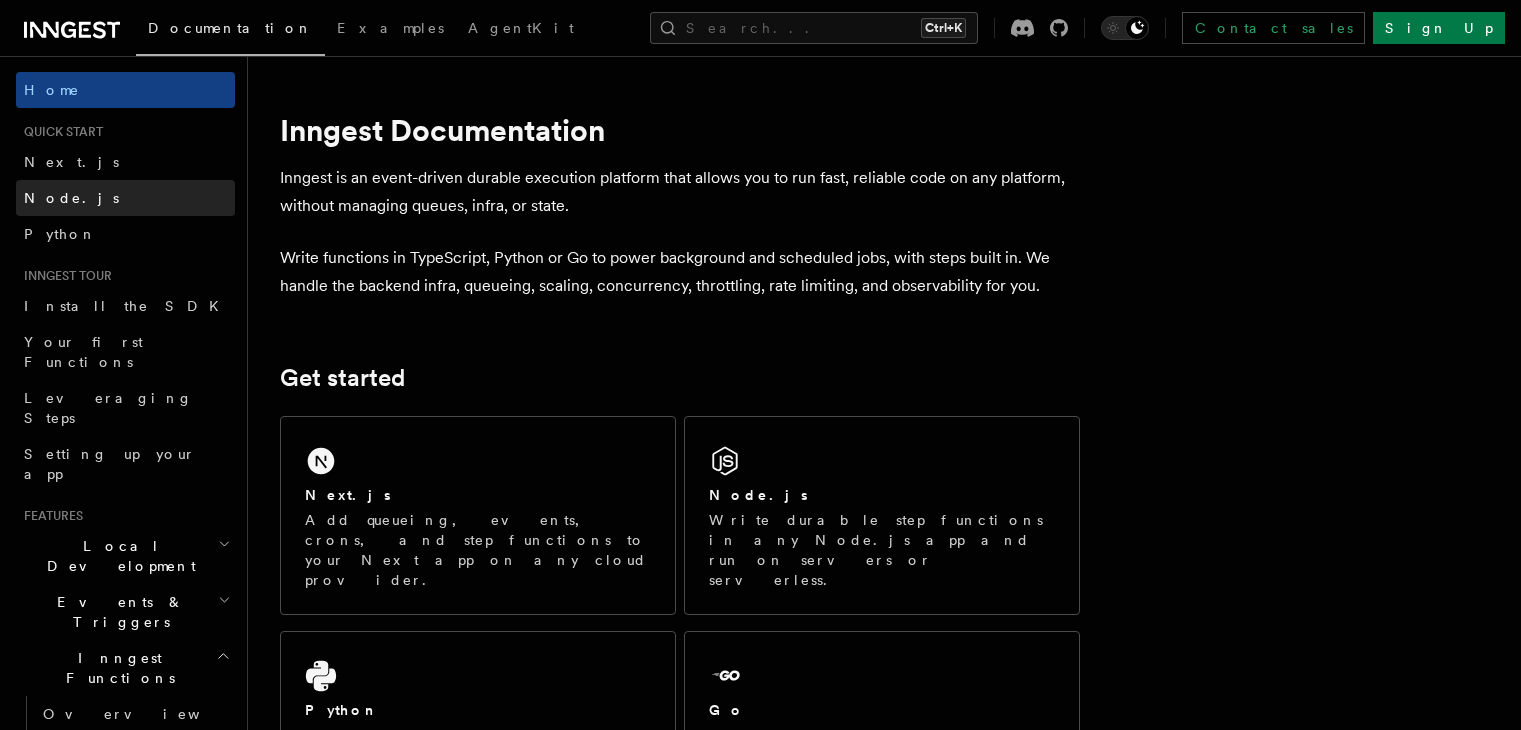 scroll, scrollTop: 0, scrollLeft: 0, axis: both 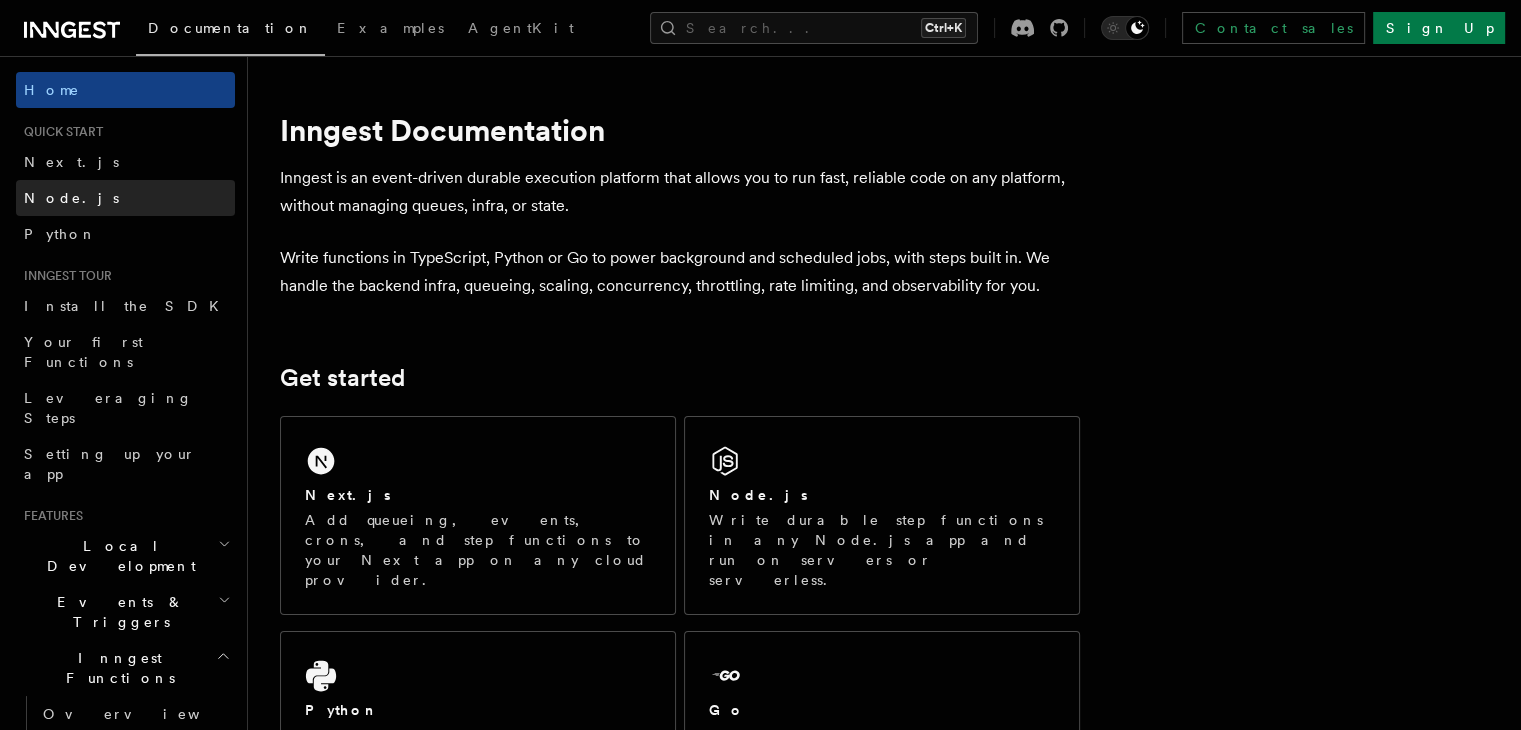 click on "Node.js" at bounding box center [125, 198] 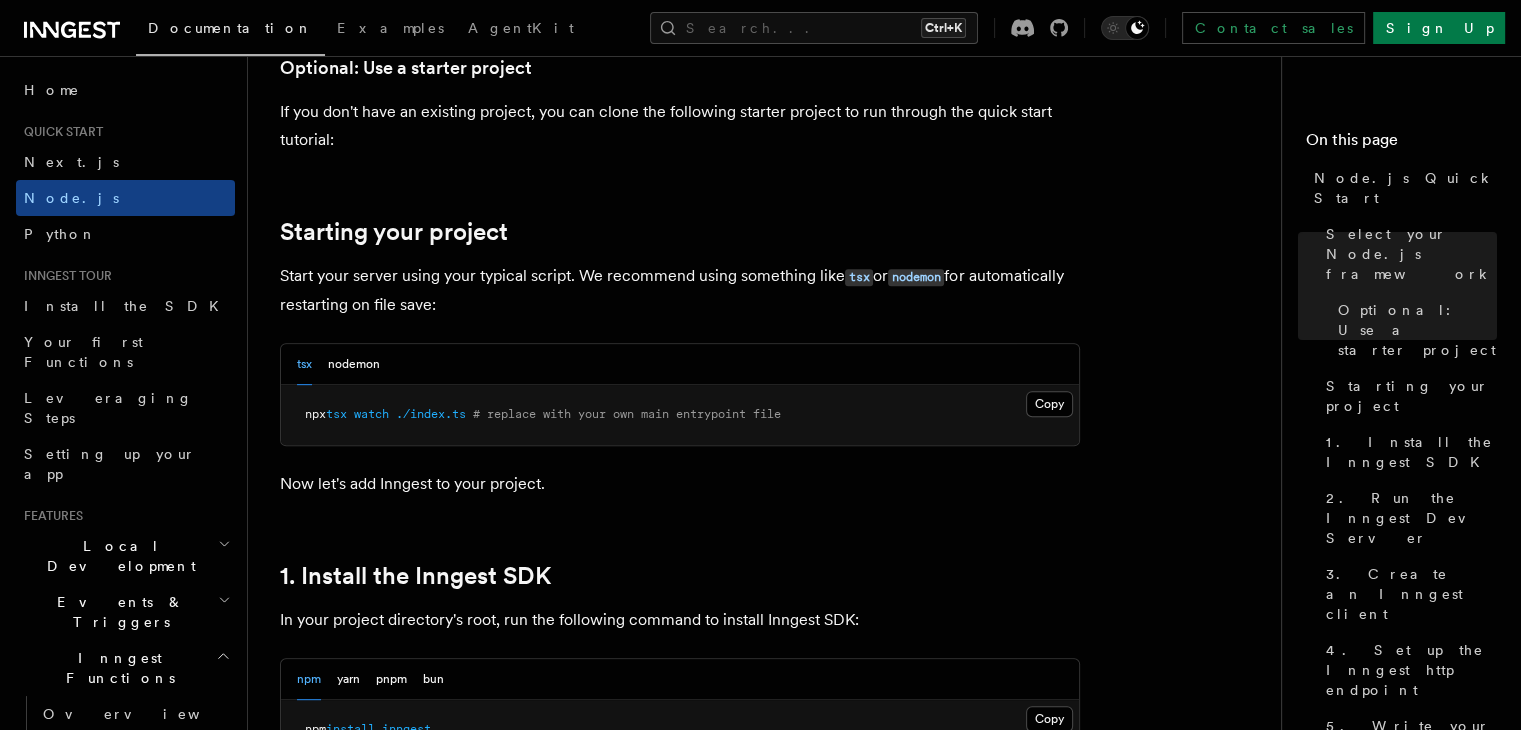 scroll, scrollTop: 819, scrollLeft: 0, axis: vertical 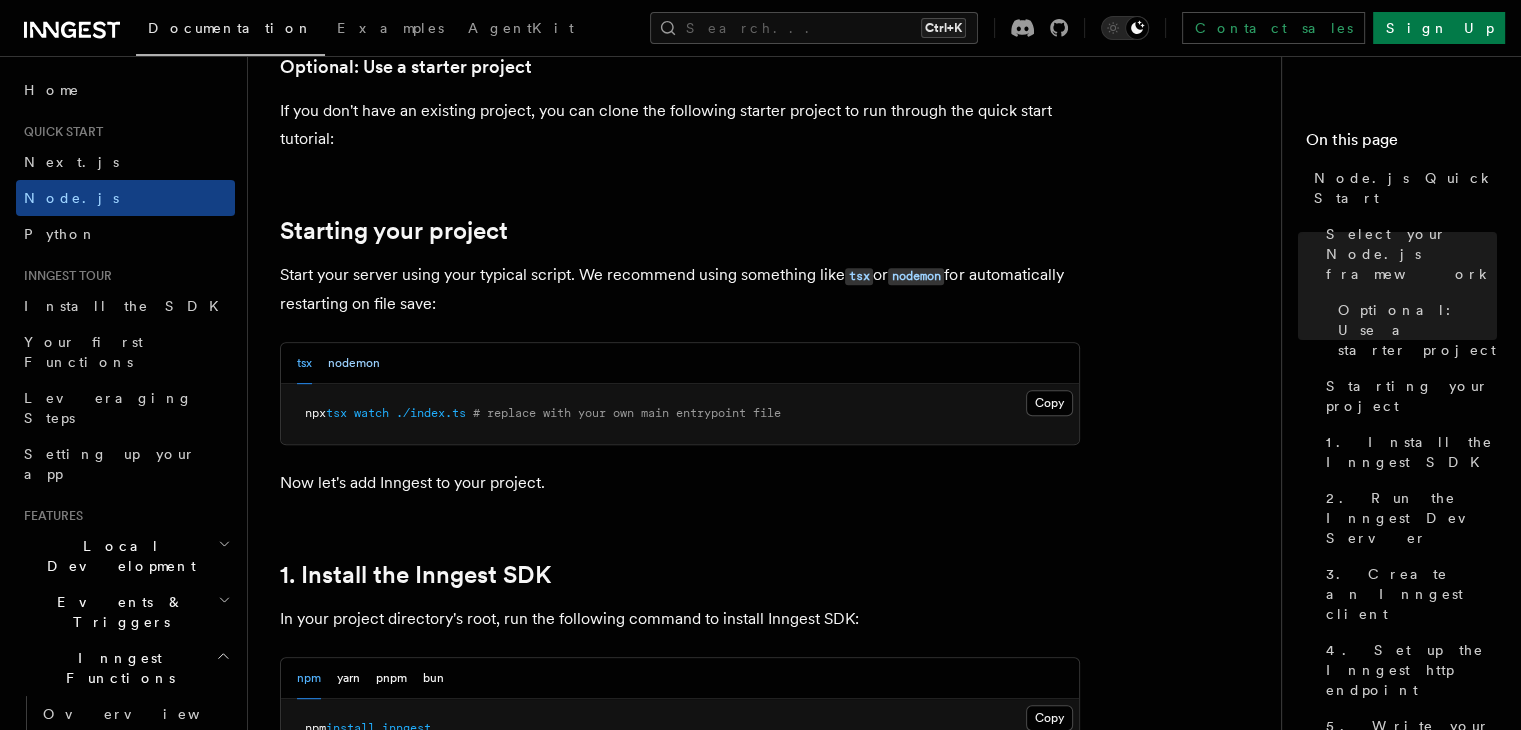 click on "nodemon" at bounding box center [354, 363] 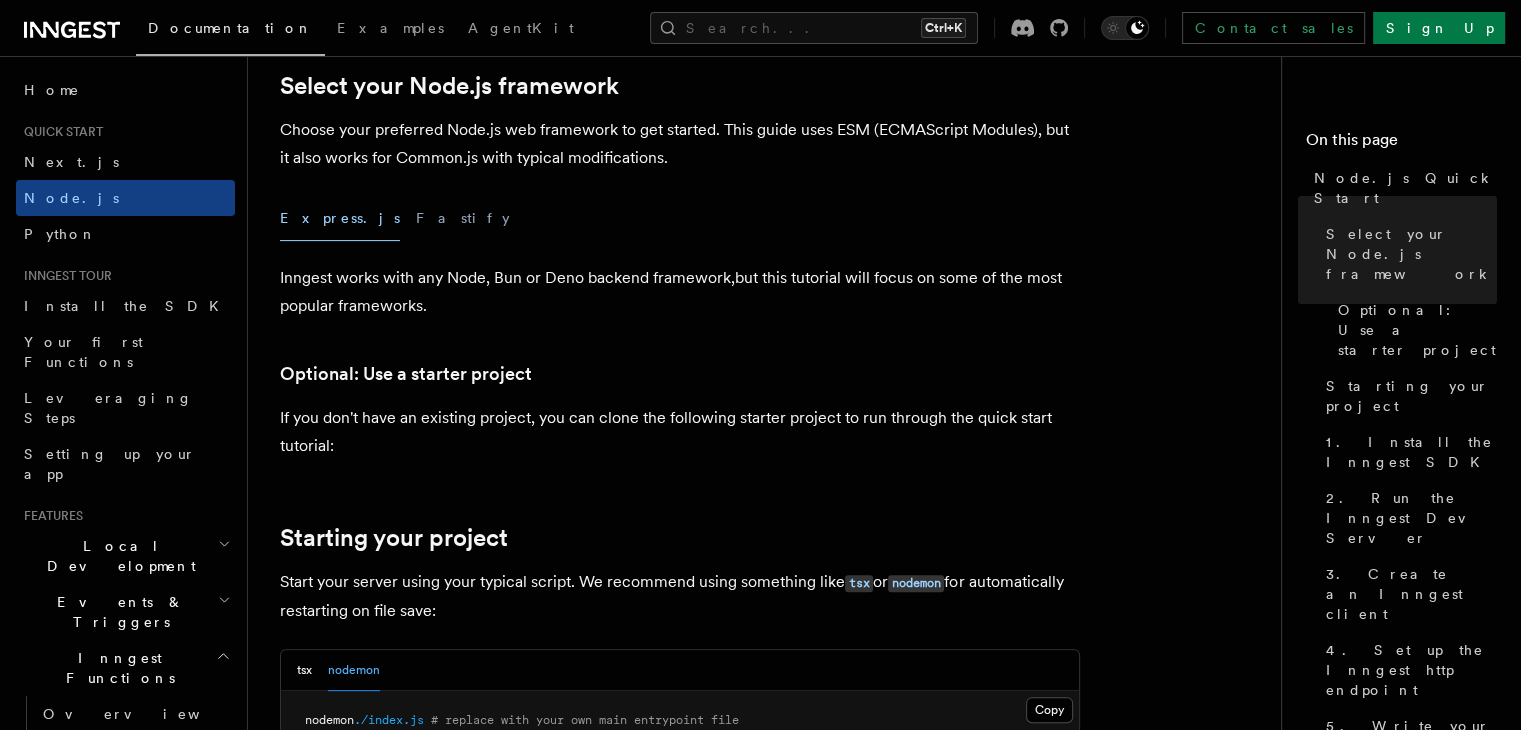 scroll, scrollTop: 512, scrollLeft: 0, axis: vertical 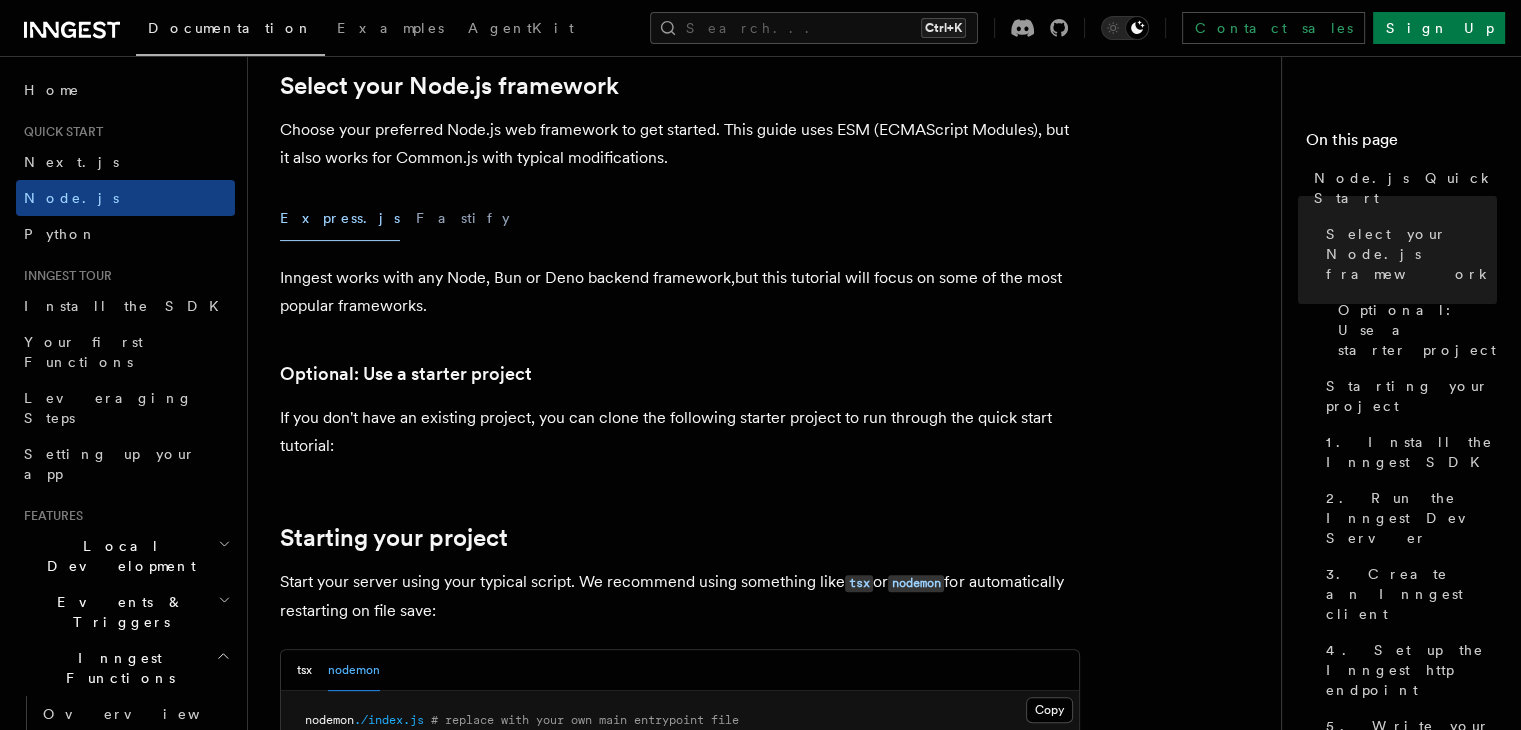 click on "Choose your preferred Node.js web framework to get started. This guide uses ESM (ECMAScript Modules), but it also works for Common.js with typical modifications." at bounding box center (680, 144) 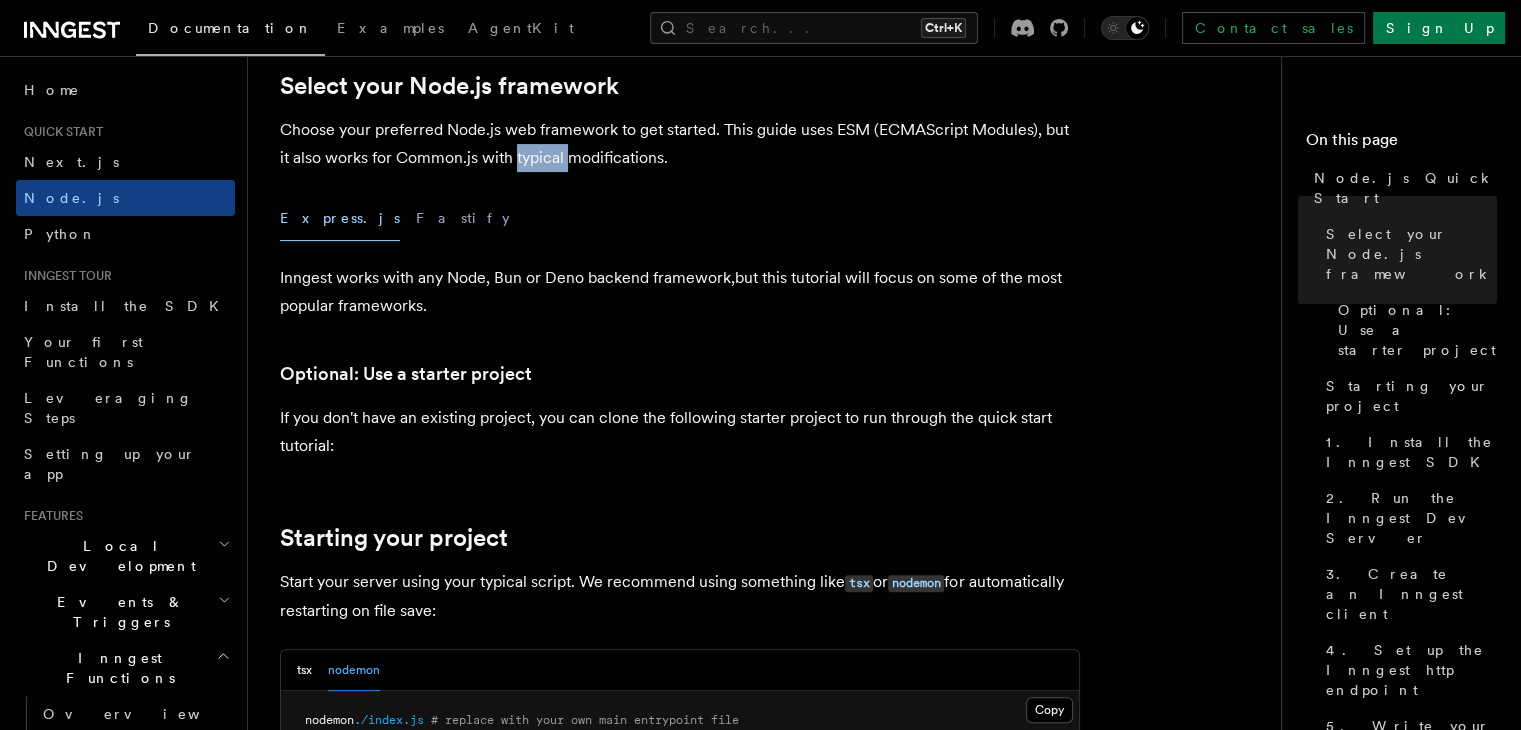 click on "Choose your preferred Node.js web framework to get started. This guide uses ESM (ECMAScript Modules), but it also works for Common.js with typical modifications." at bounding box center (680, 144) 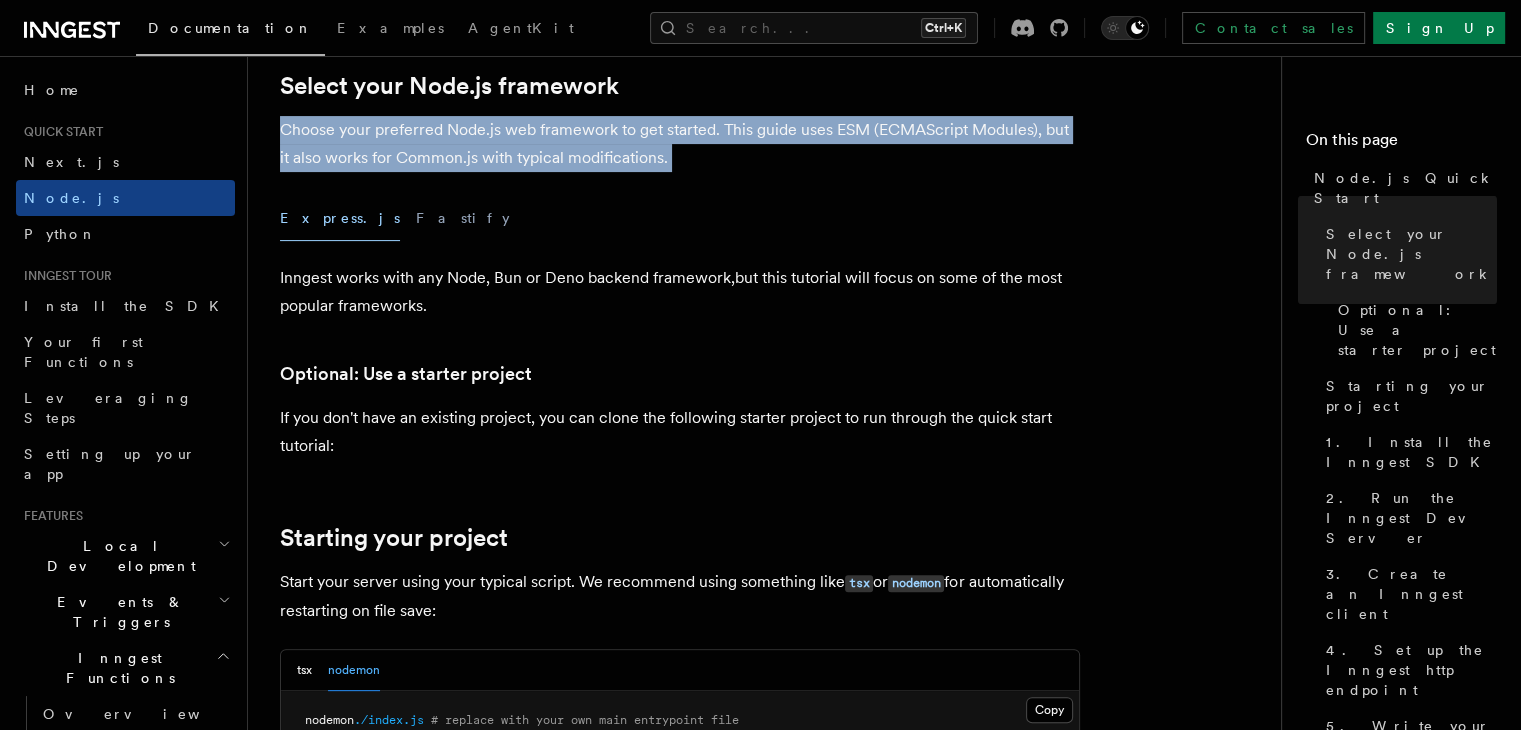 click on "Choose your preferred Node.js web framework to get started. This guide uses ESM (ECMAScript Modules), but it also works for Common.js with typical modifications." at bounding box center (680, 144) 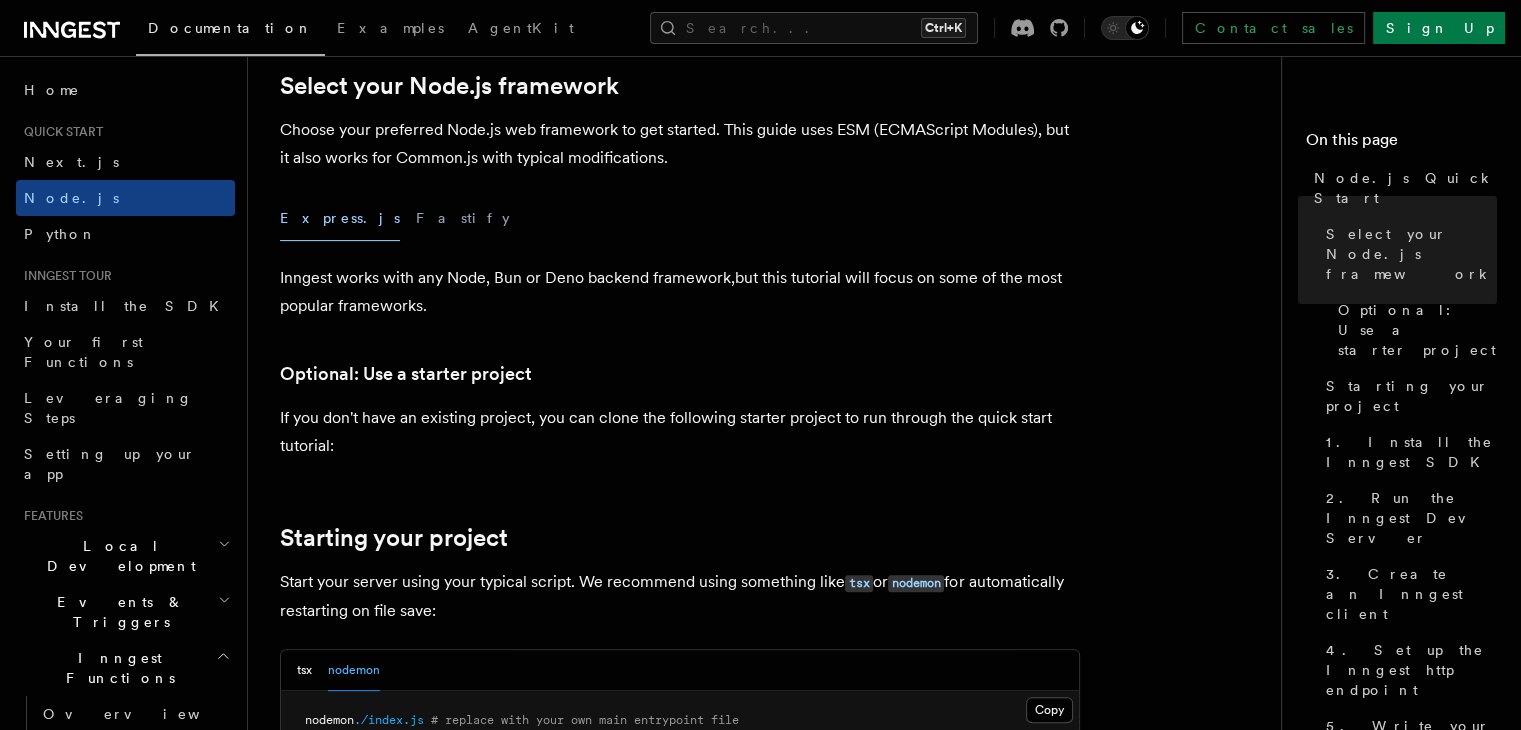click on "Choose your preferred Node.js web framework to get started. This guide uses ESM (ECMAScript Modules), but it also works for Common.js with typical modifications." at bounding box center (680, 144) 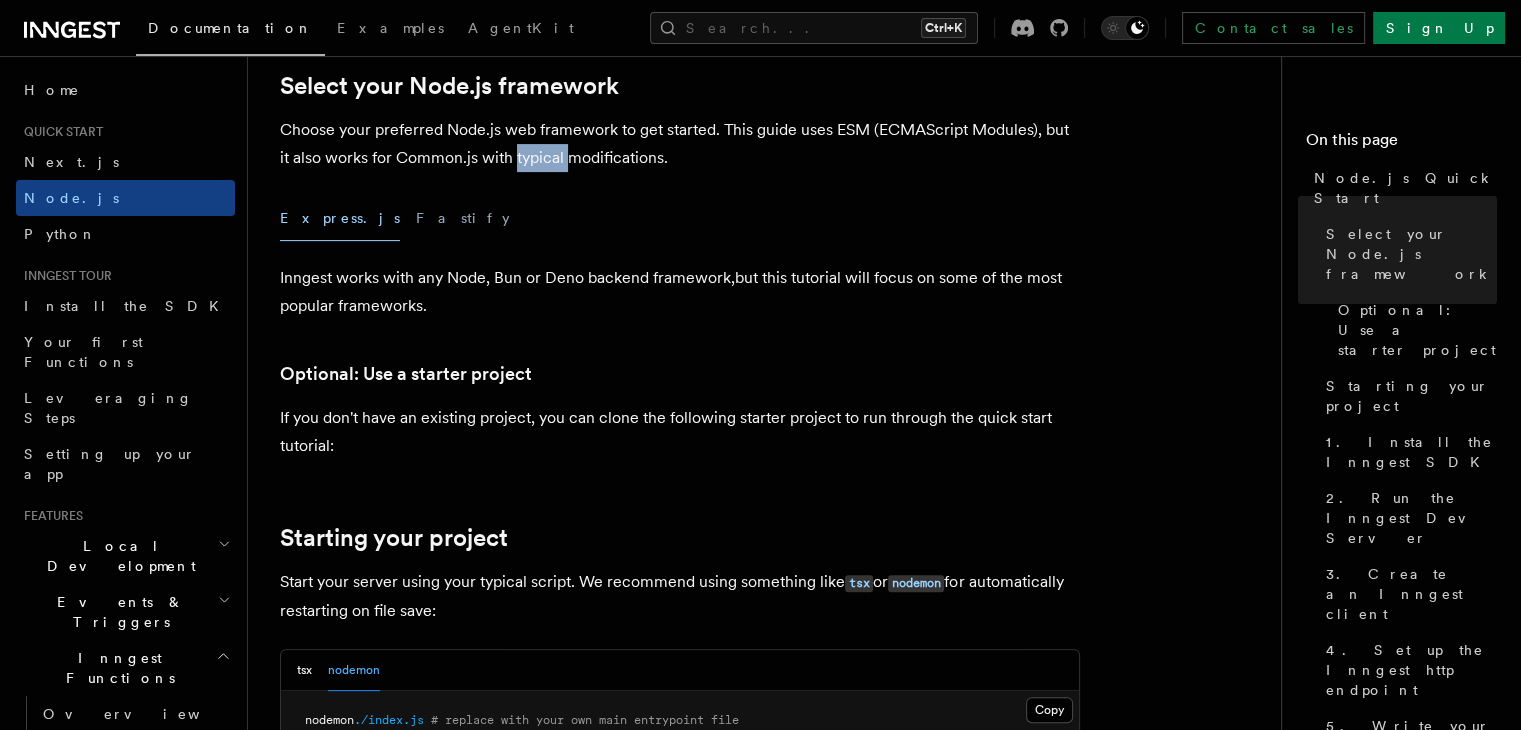 click on "Choose your preferred Node.js web framework to get started. This guide uses ESM (ECMAScript Modules), but it also works for Common.js with typical modifications." at bounding box center (680, 144) 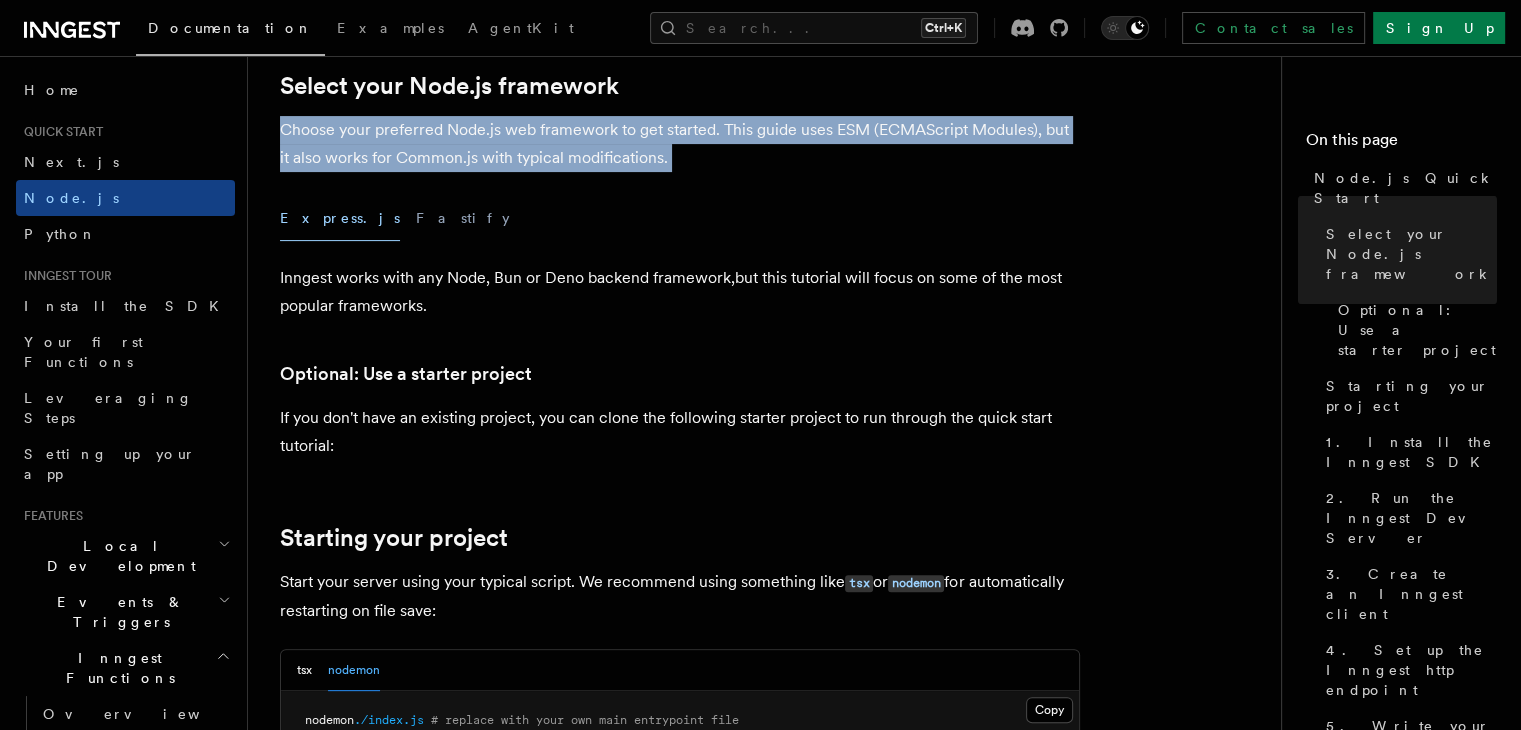 click on "Choose your preferred Node.js web framework to get started. This guide uses ESM (ECMAScript Modules), but it also works for Common.js with typical modifications." at bounding box center (680, 144) 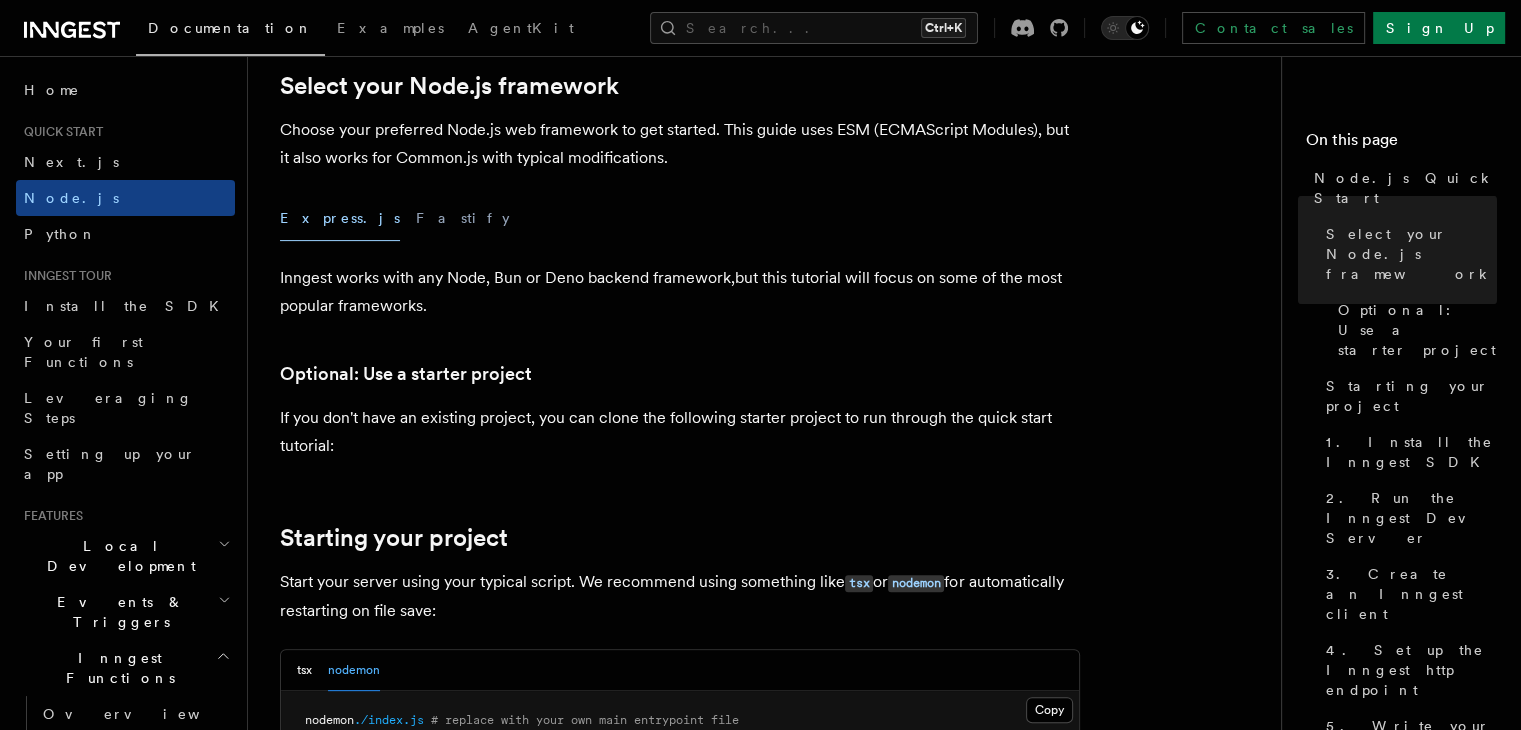 click on "Choose your preferred Node.js web framework to get started. This guide uses ESM (ECMAScript Modules), but it also works for Common.js with typical modifications." at bounding box center (680, 144) 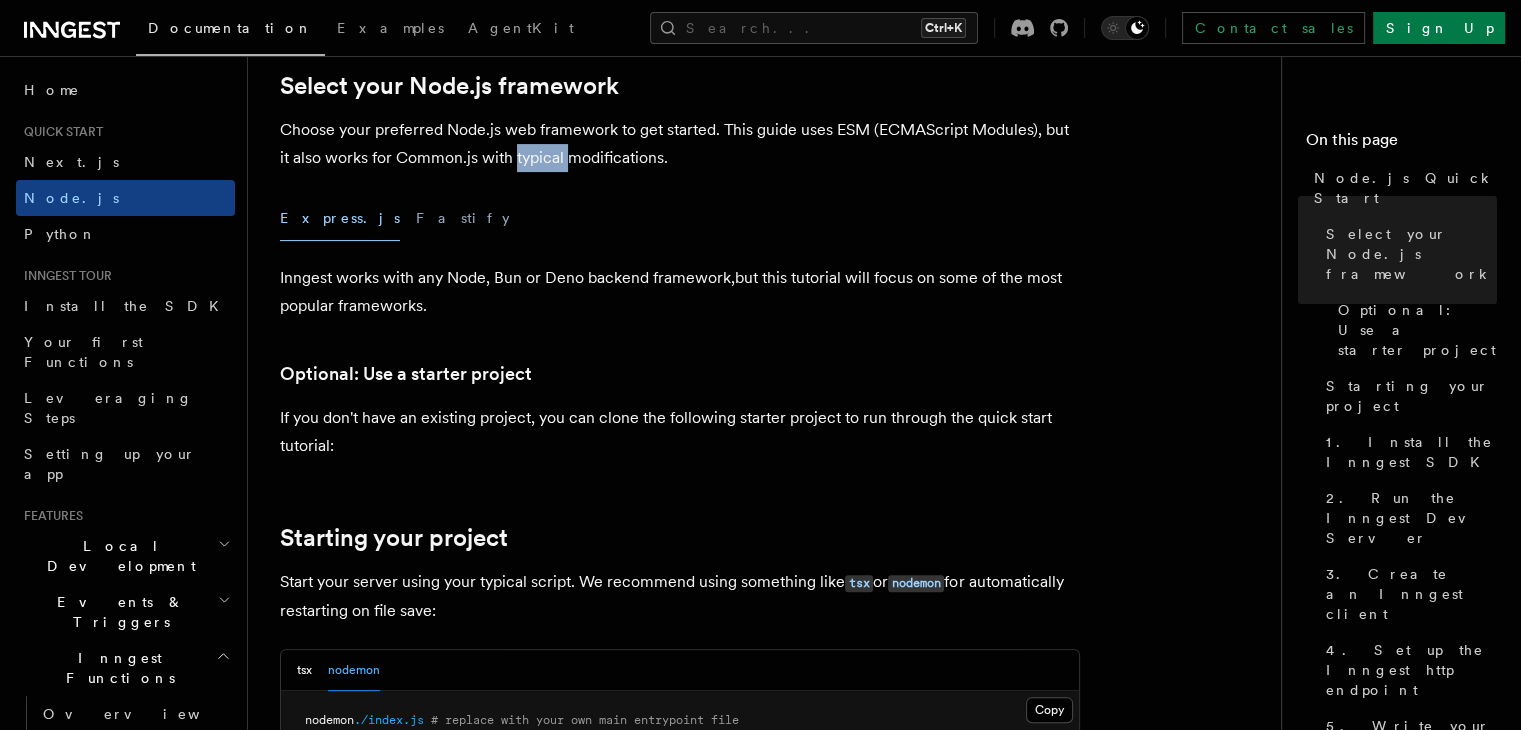 click on "Choose your preferred Node.js web framework to get started. This guide uses ESM (ECMAScript Modules), but it also works for Common.js with typical modifications." at bounding box center (680, 144) 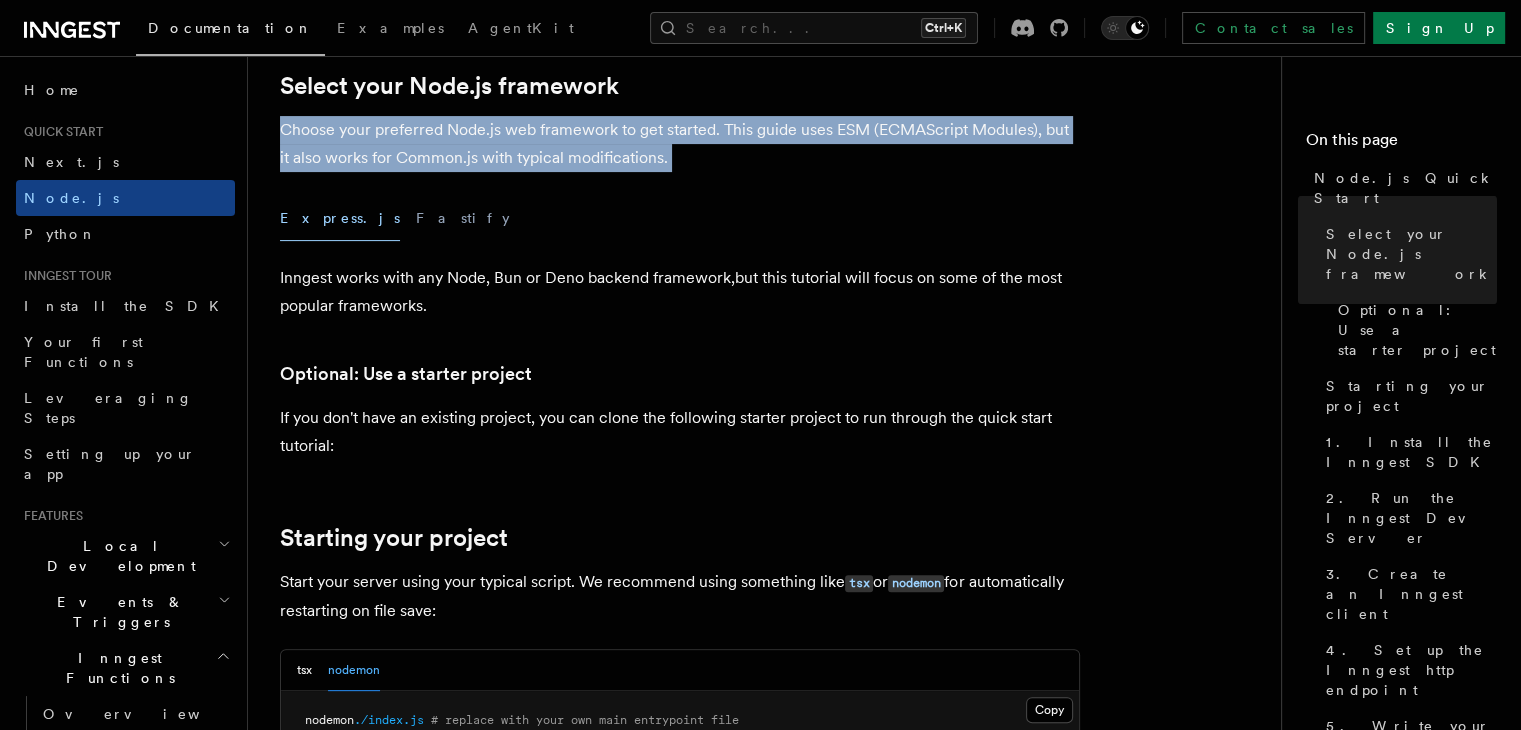 click on "Choose your preferred Node.js web framework to get started. This guide uses ESM (ECMAScript Modules), but it also works for Common.js with typical modifications." at bounding box center [680, 144] 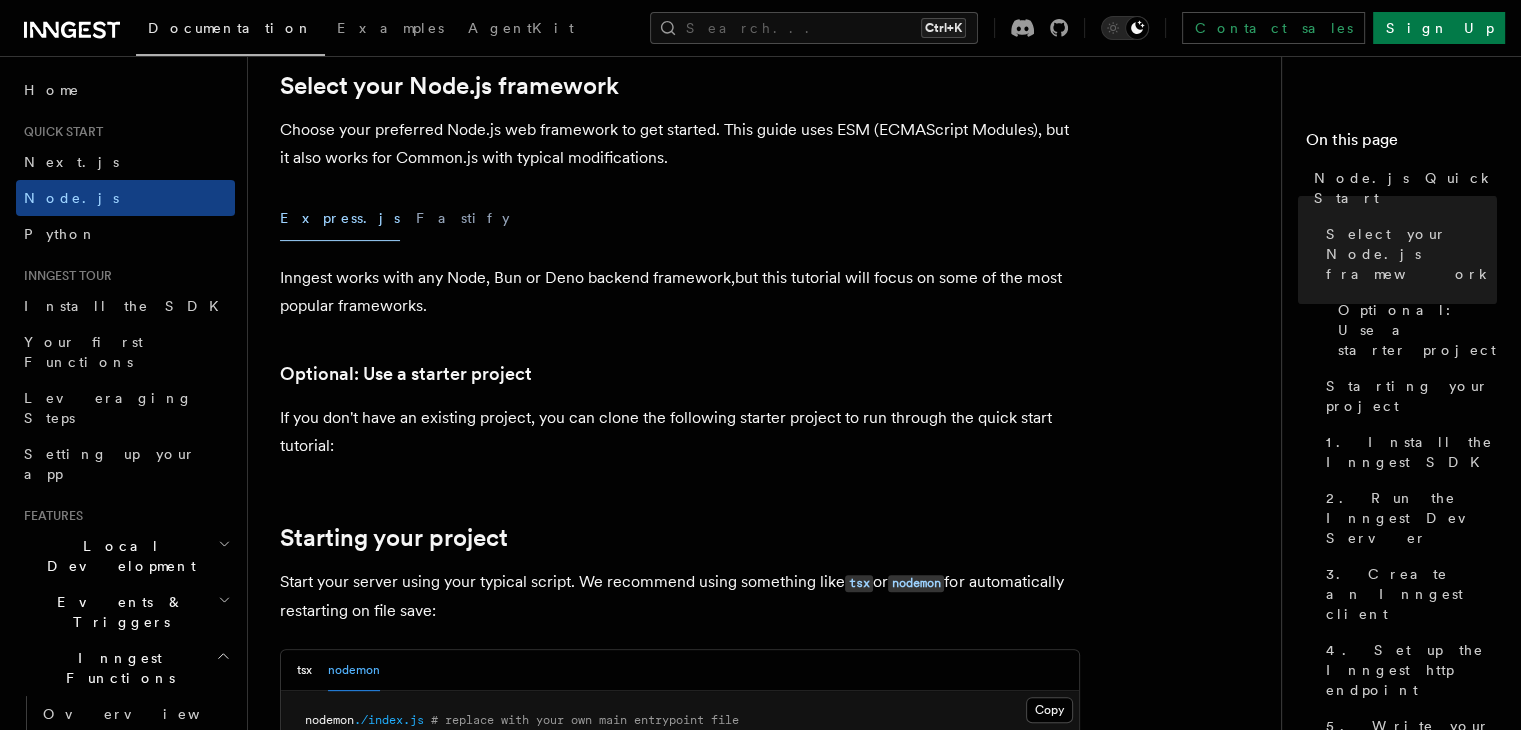 click on "Choose your preferred Node.js web framework to get started. This guide uses ESM (ECMAScript Modules), but it also works for Common.js with typical modifications." at bounding box center [680, 144] 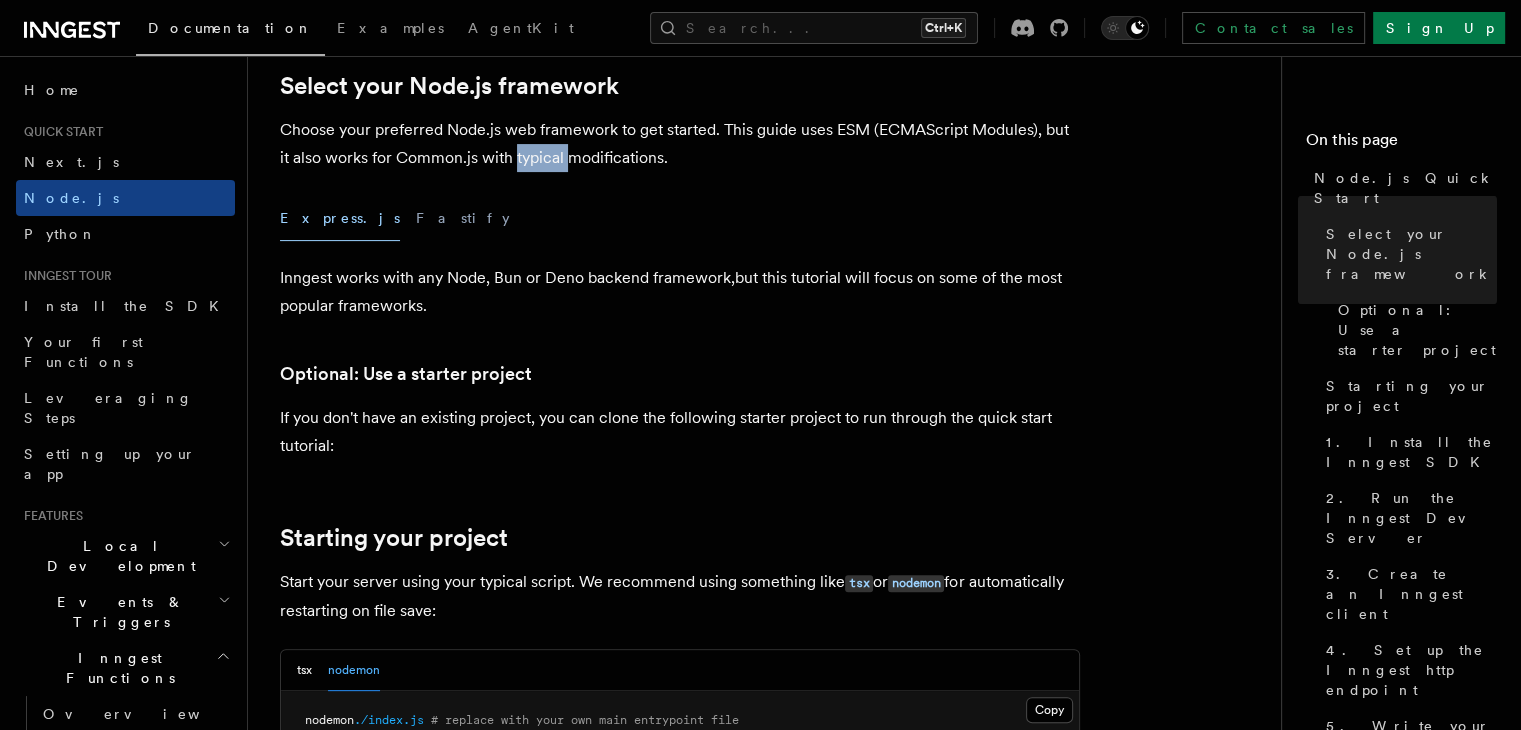 click on "Choose your preferred Node.js web framework to get started. This guide uses ESM (ECMAScript Modules), but it also works for Common.js with typical modifications." at bounding box center [680, 144] 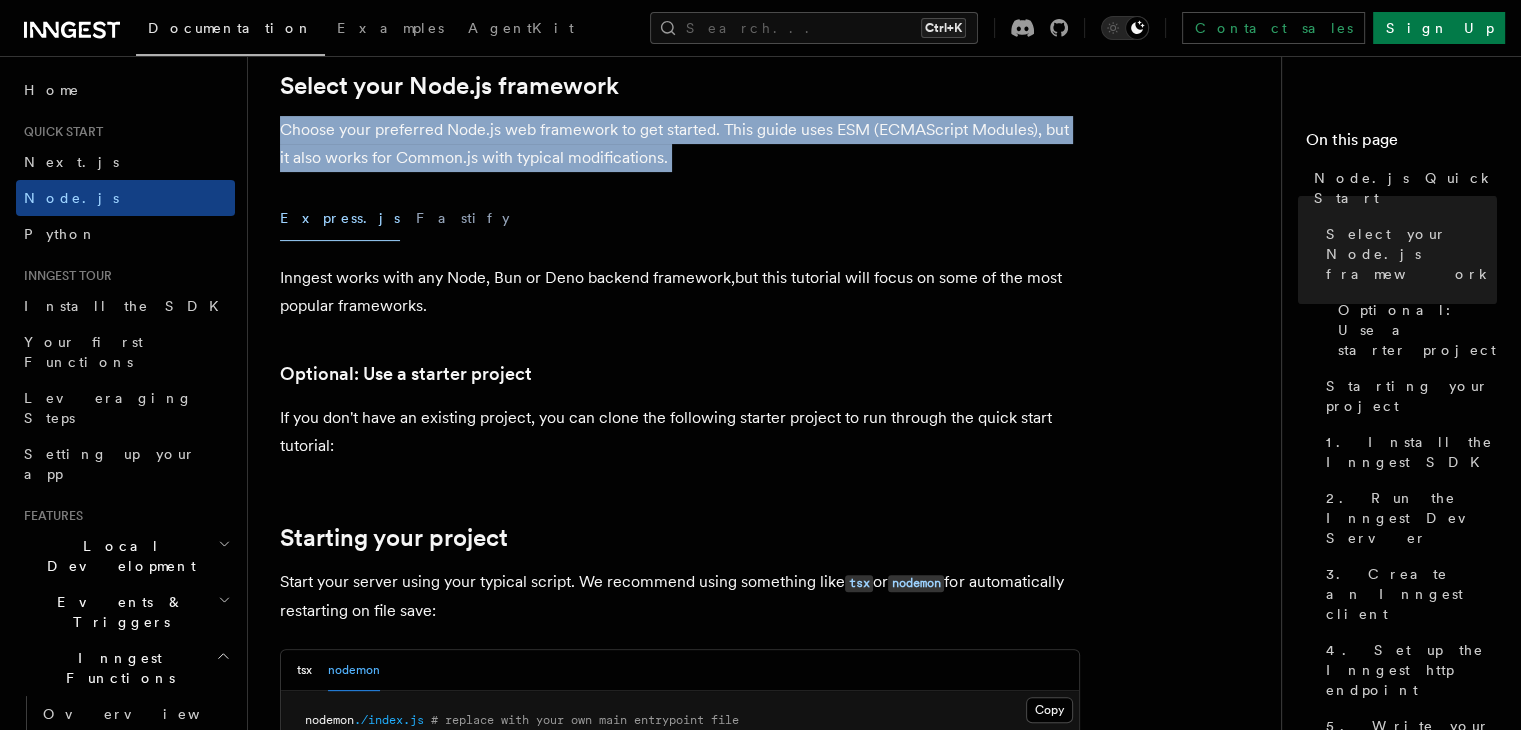 click on "Choose your preferred Node.js web framework to get started. This guide uses ESM (ECMAScript Modules), but it also works for Common.js with typical modifications." at bounding box center [680, 144] 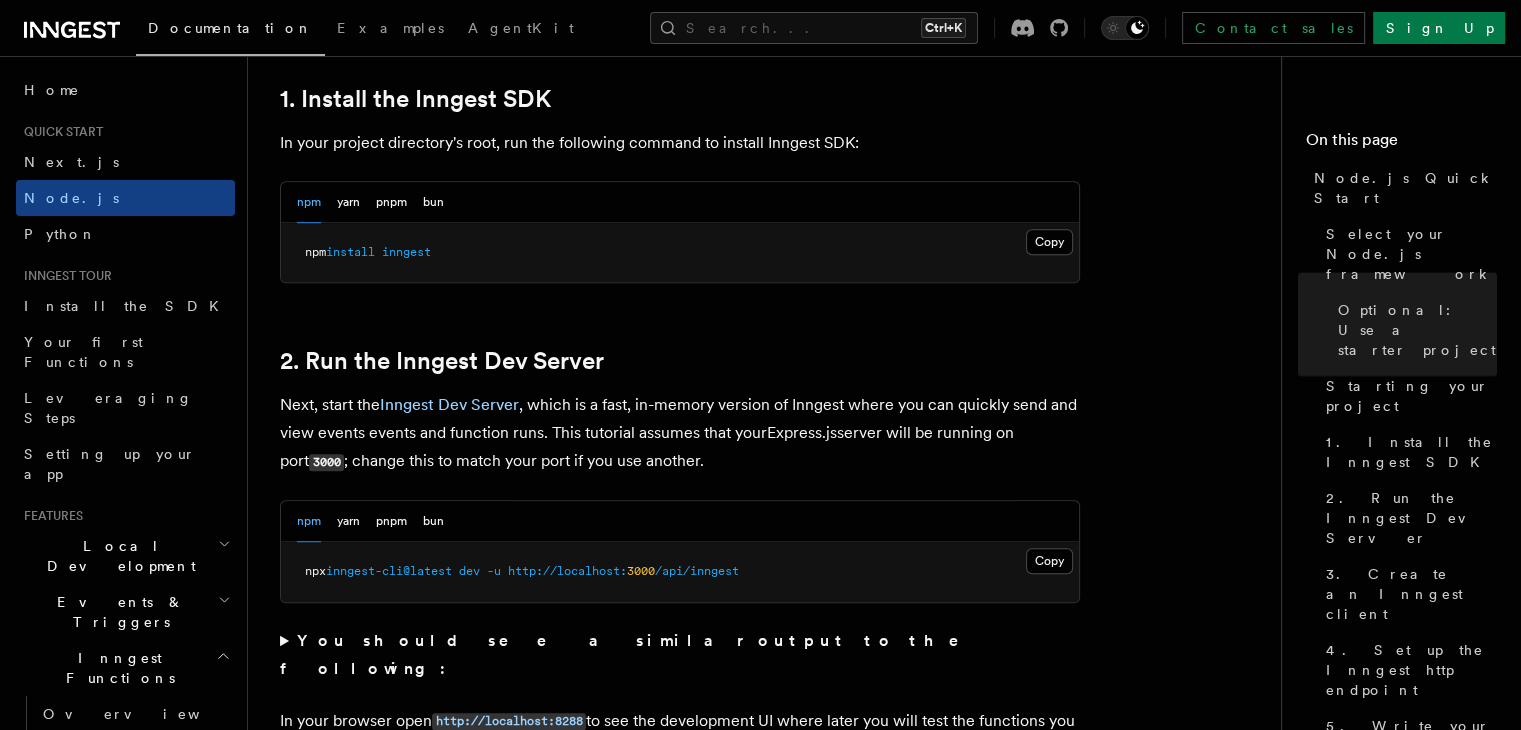 scroll, scrollTop: 1298, scrollLeft: 0, axis: vertical 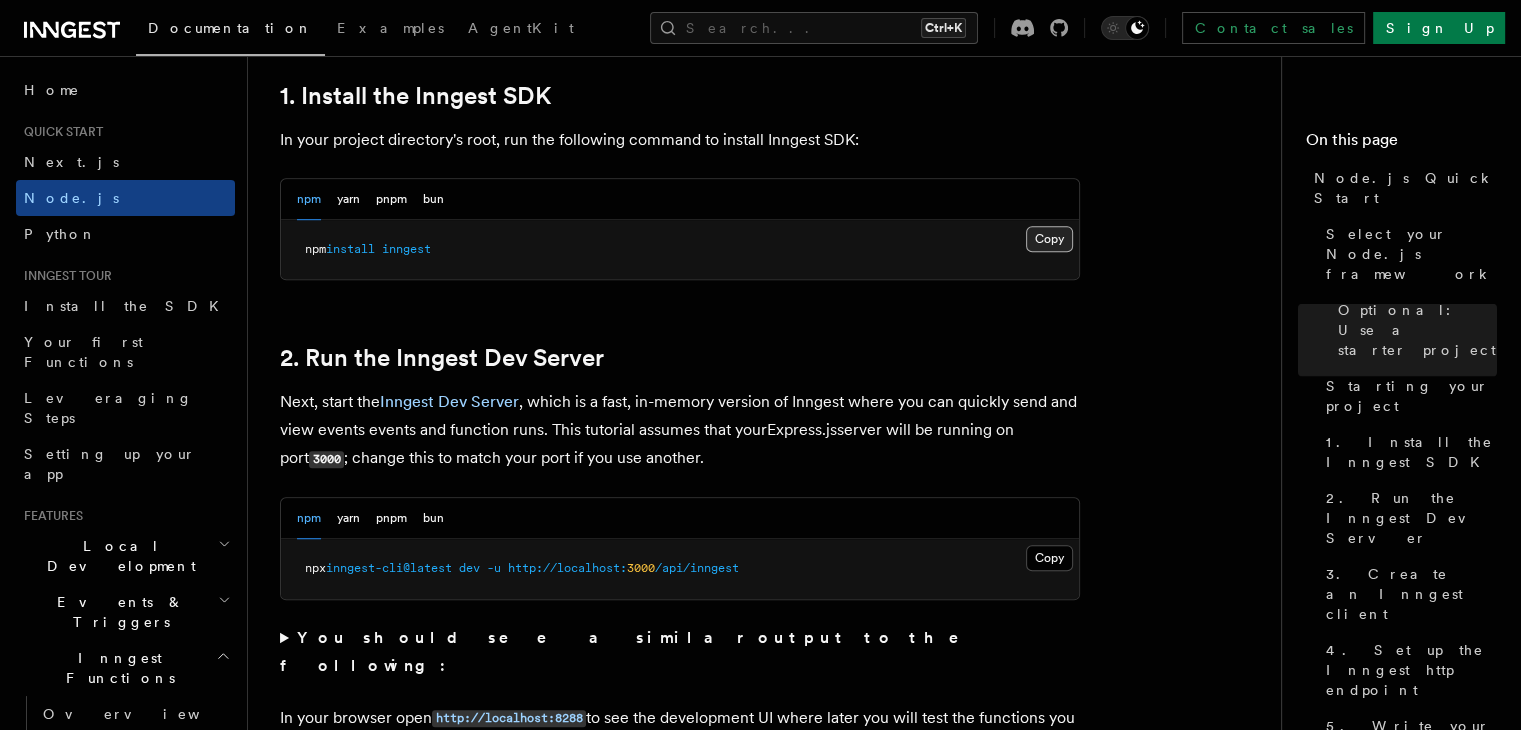 click on "Copy Copied" at bounding box center [1049, 239] 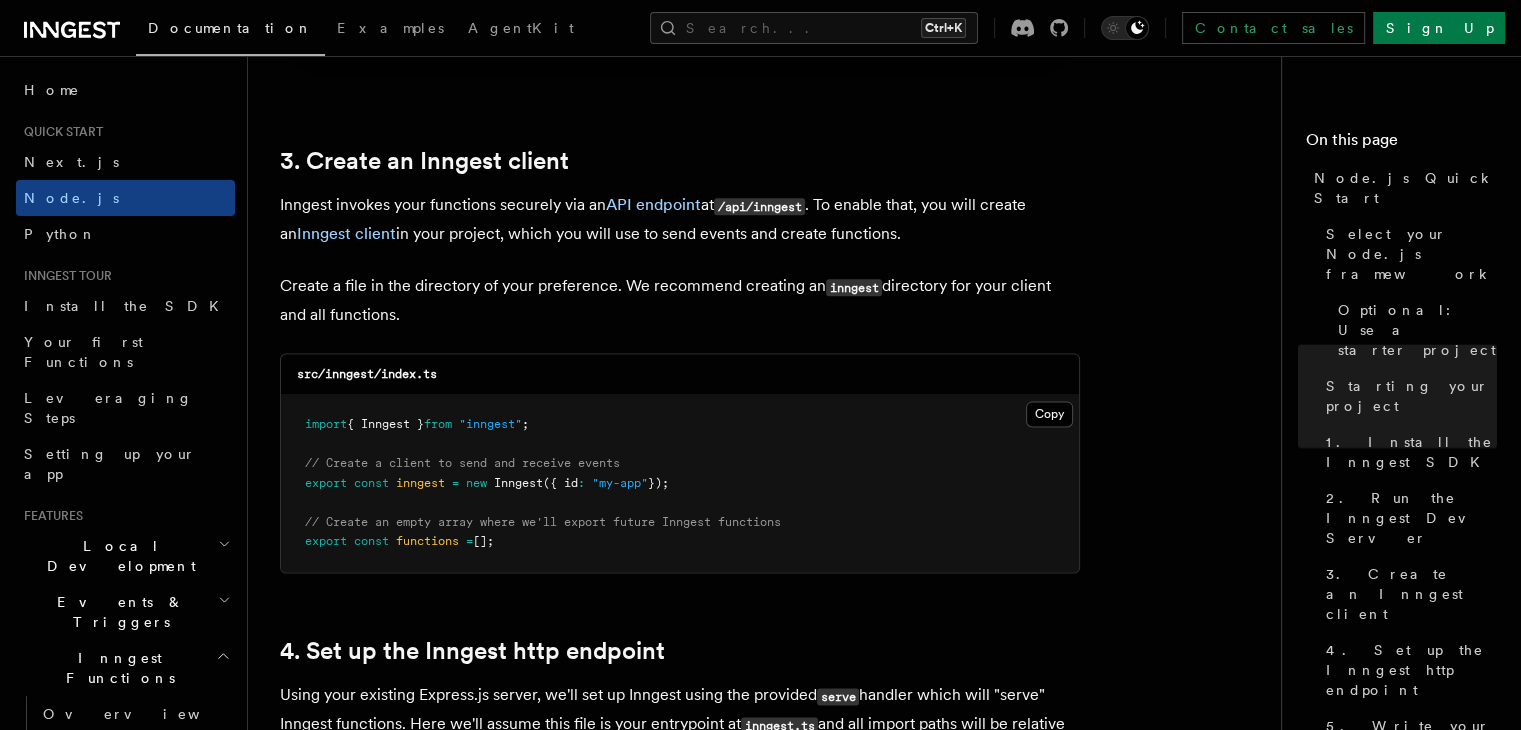 scroll, scrollTop: 2624, scrollLeft: 0, axis: vertical 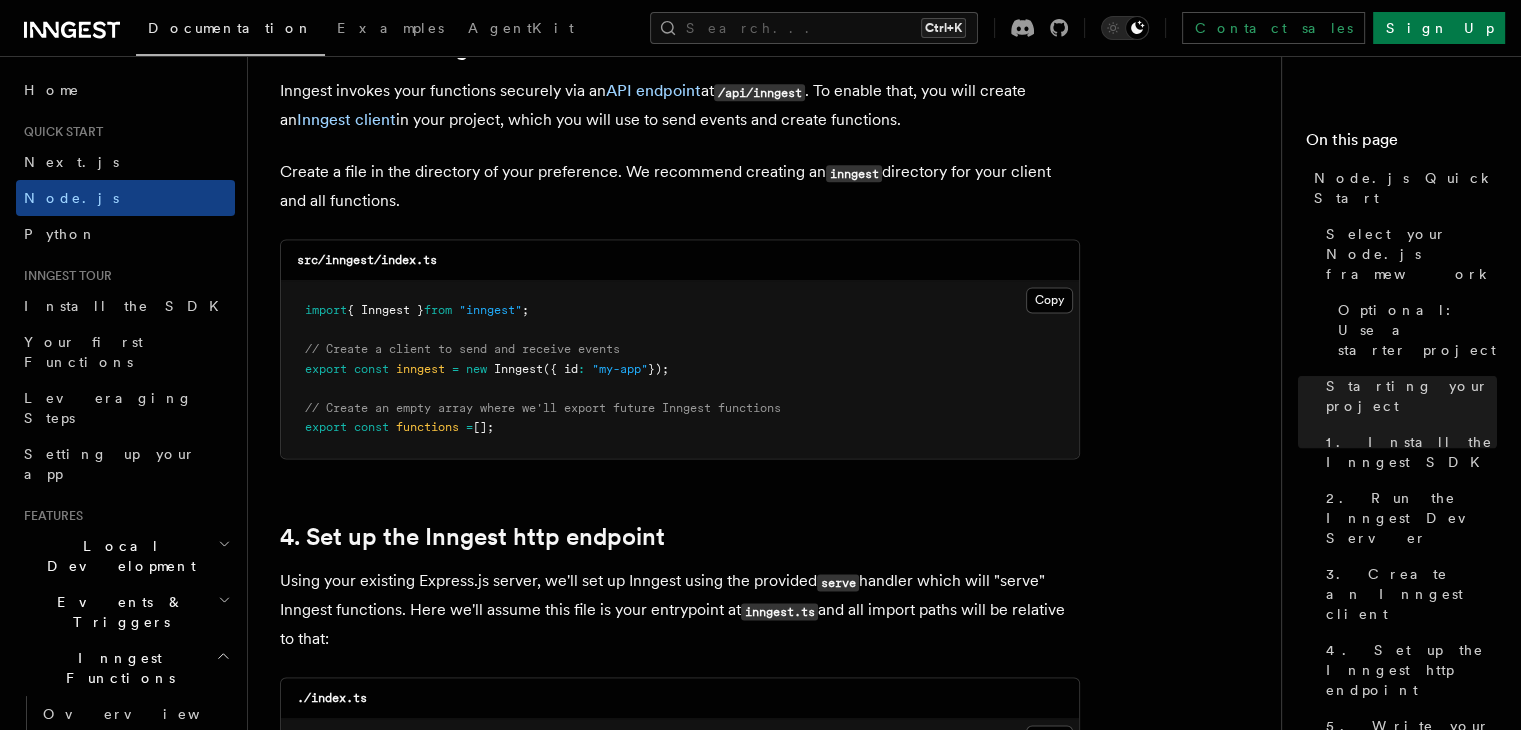 click on ""inngest"" at bounding box center [490, 310] 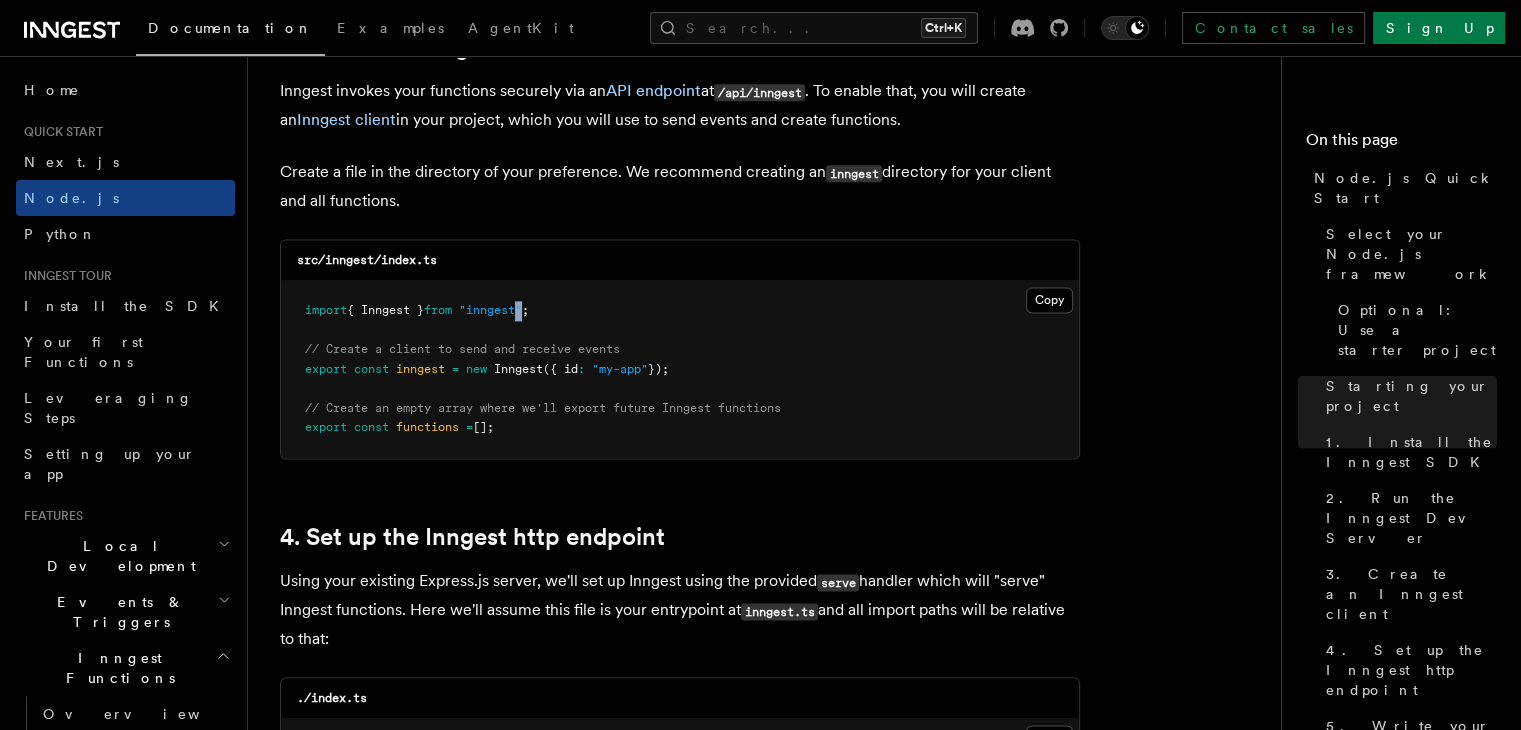 click on ""inngest"" at bounding box center [490, 310] 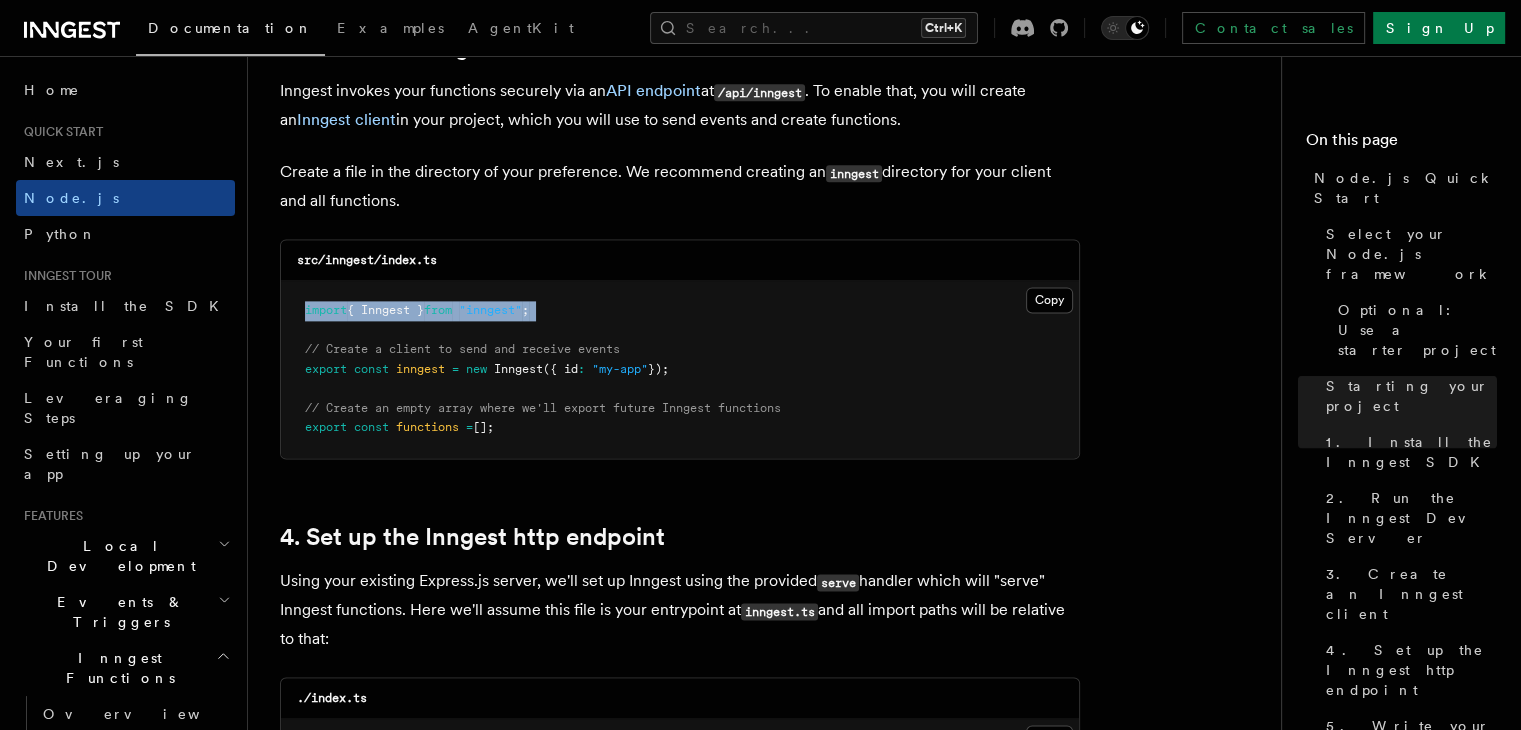 click on ""inngest"" at bounding box center [490, 310] 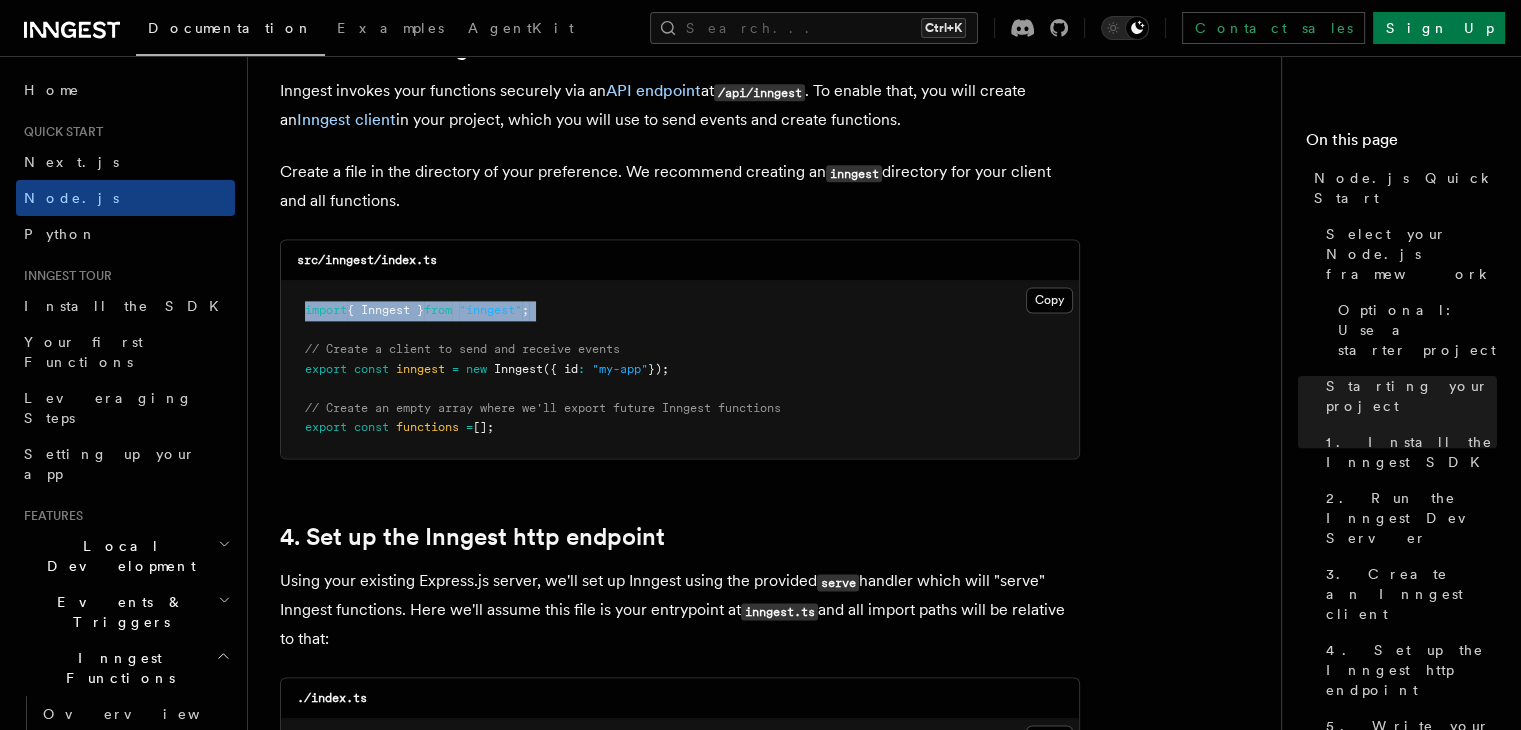 copy on "import  { Inngest }  from   "inngest" ;" 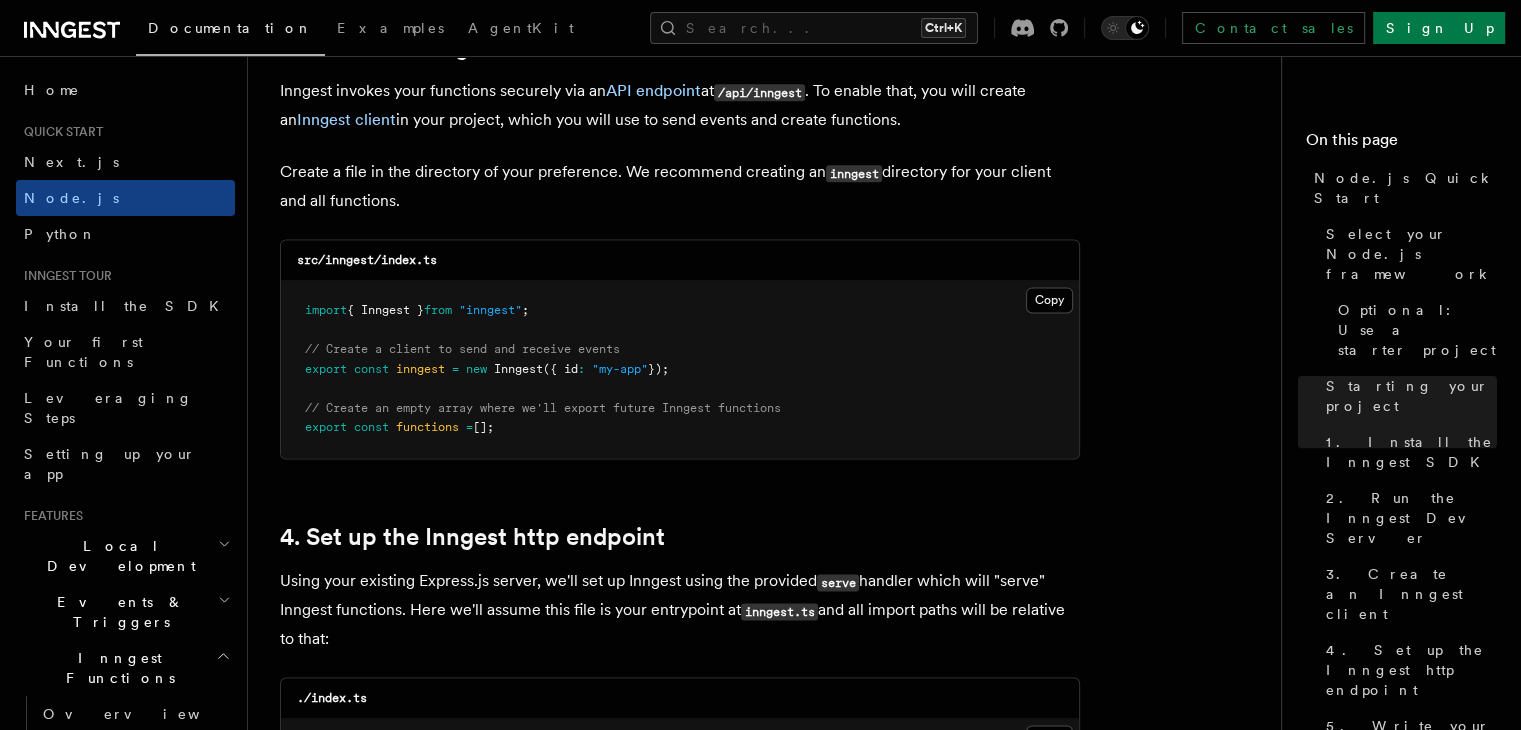 click on ""inngest"" at bounding box center (490, 310) 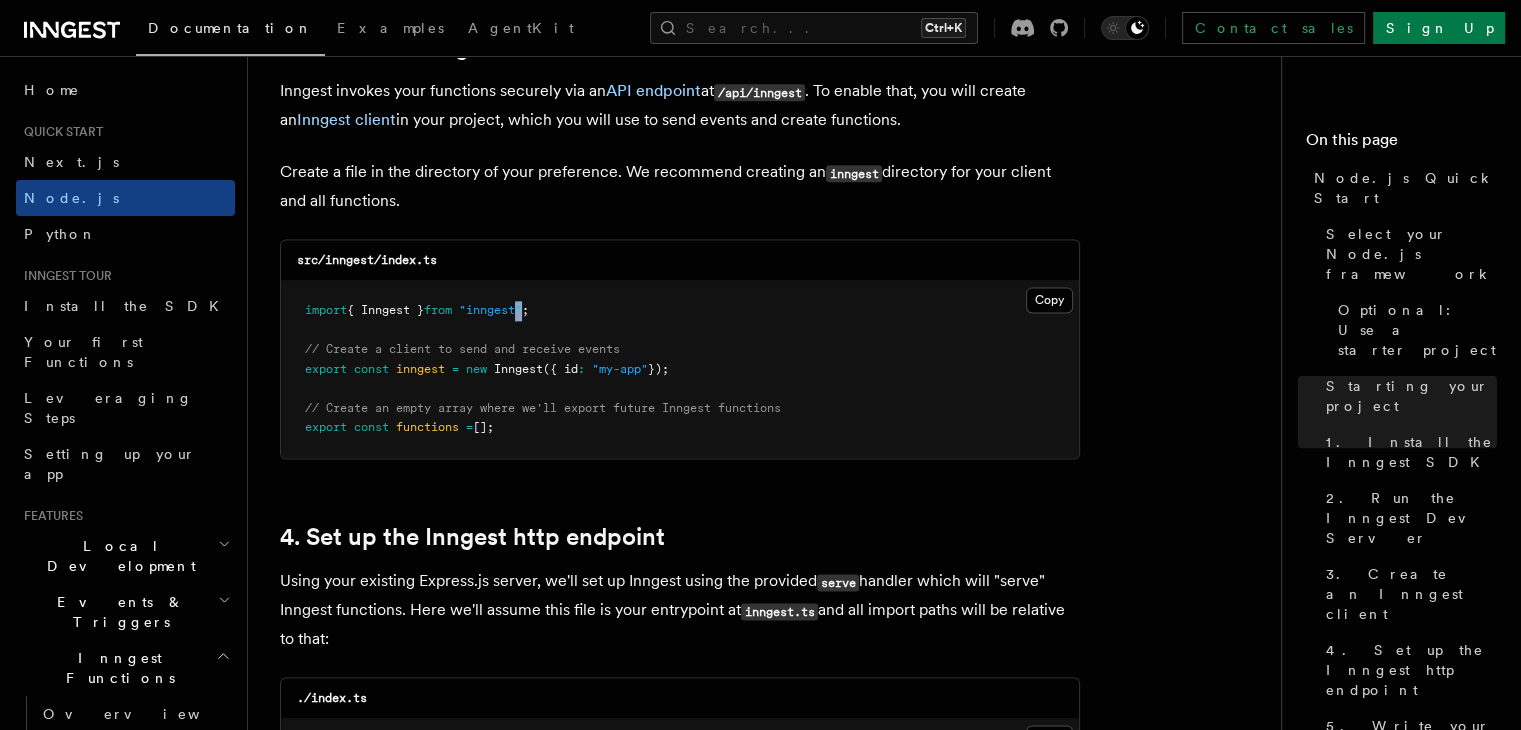 click on ""inngest"" at bounding box center (490, 310) 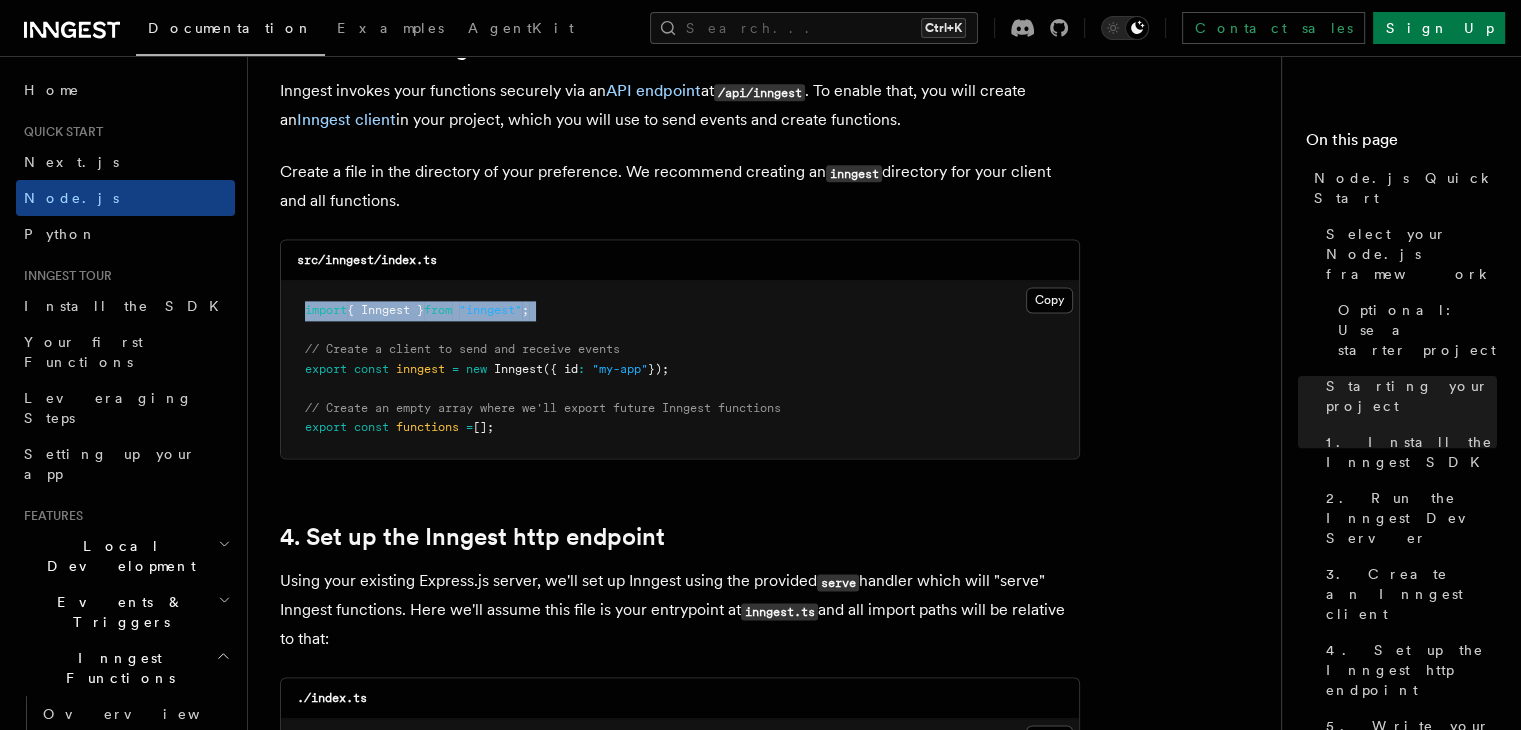 click on ""inngest"" at bounding box center (490, 310) 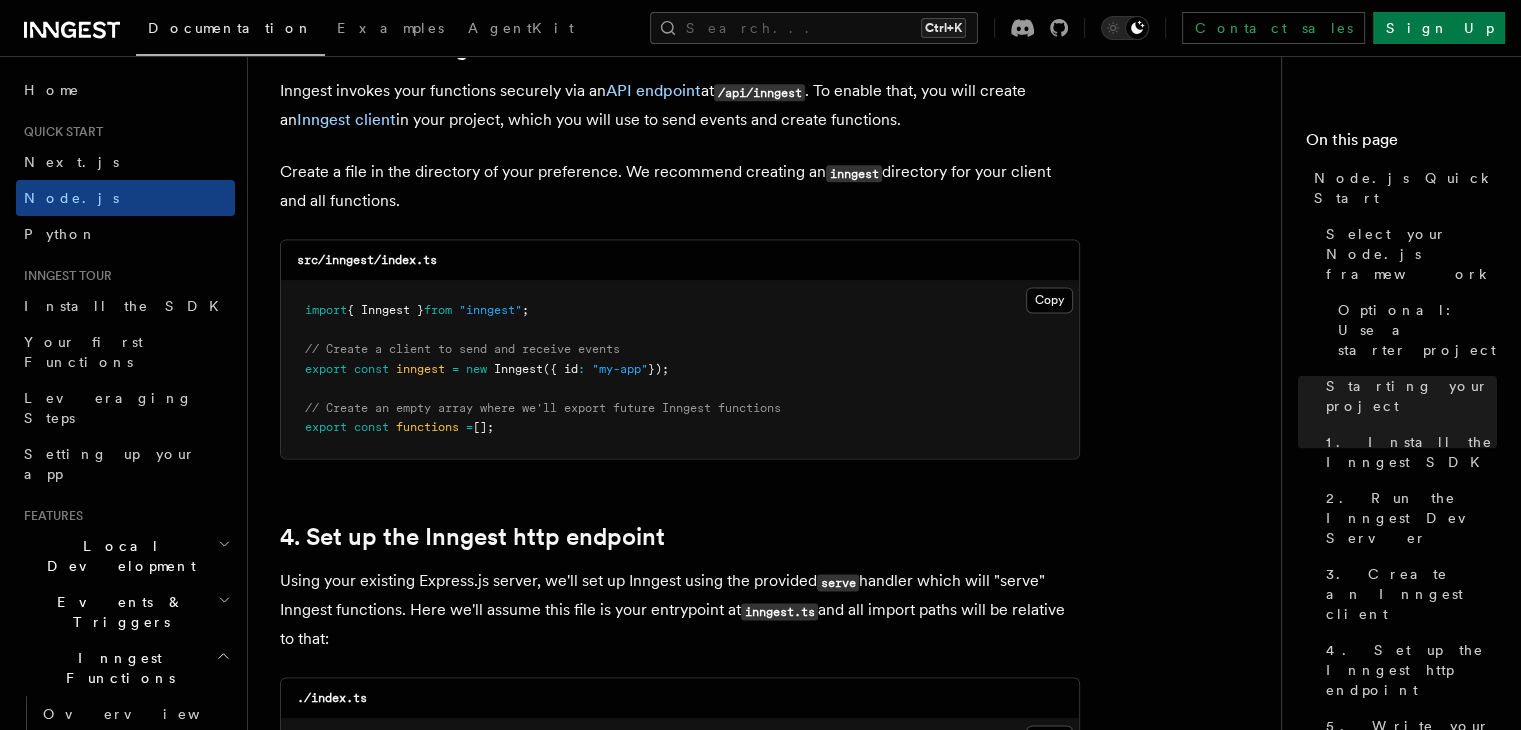 click on ""inngest"" at bounding box center (490, 310) 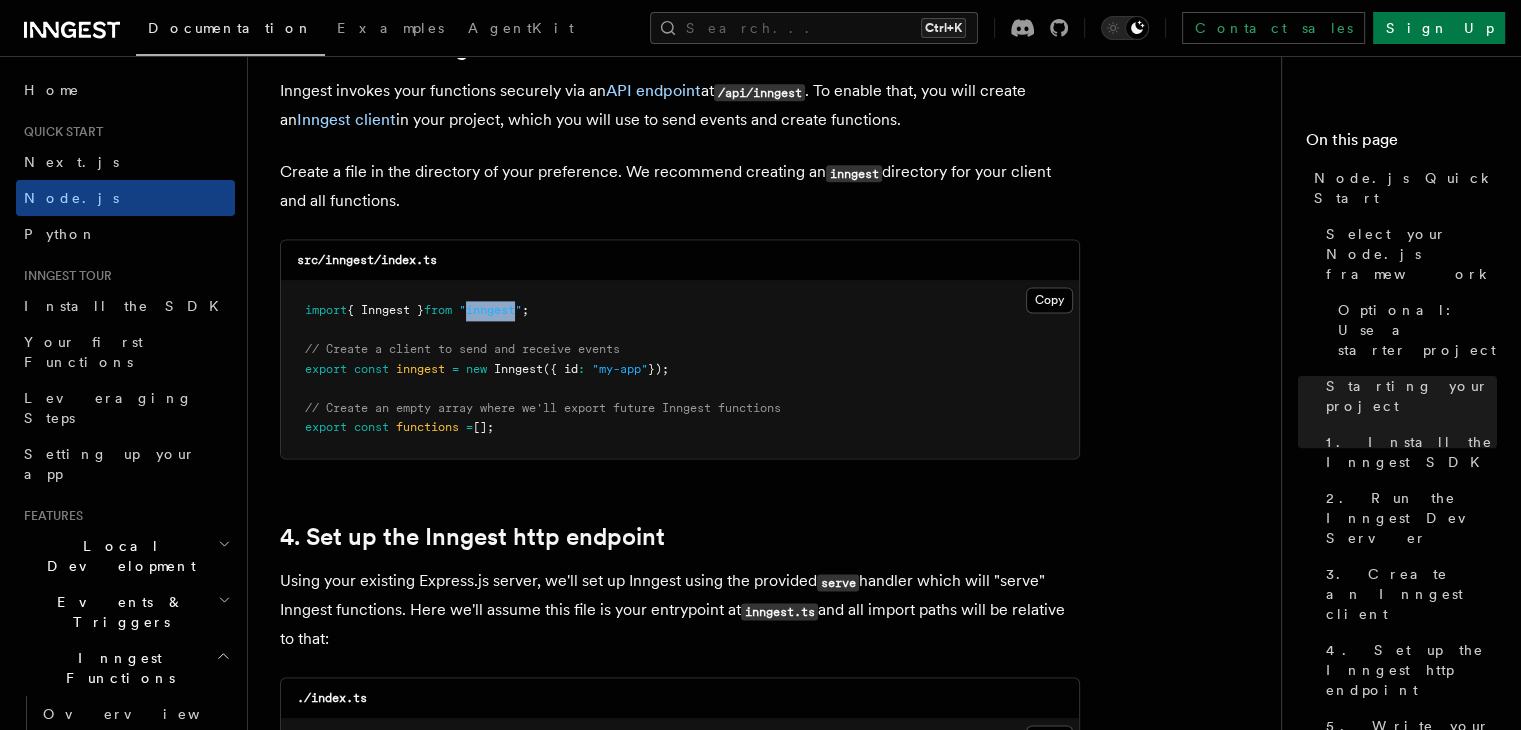 click on ""inngest"" at bounding box center [490, 310] 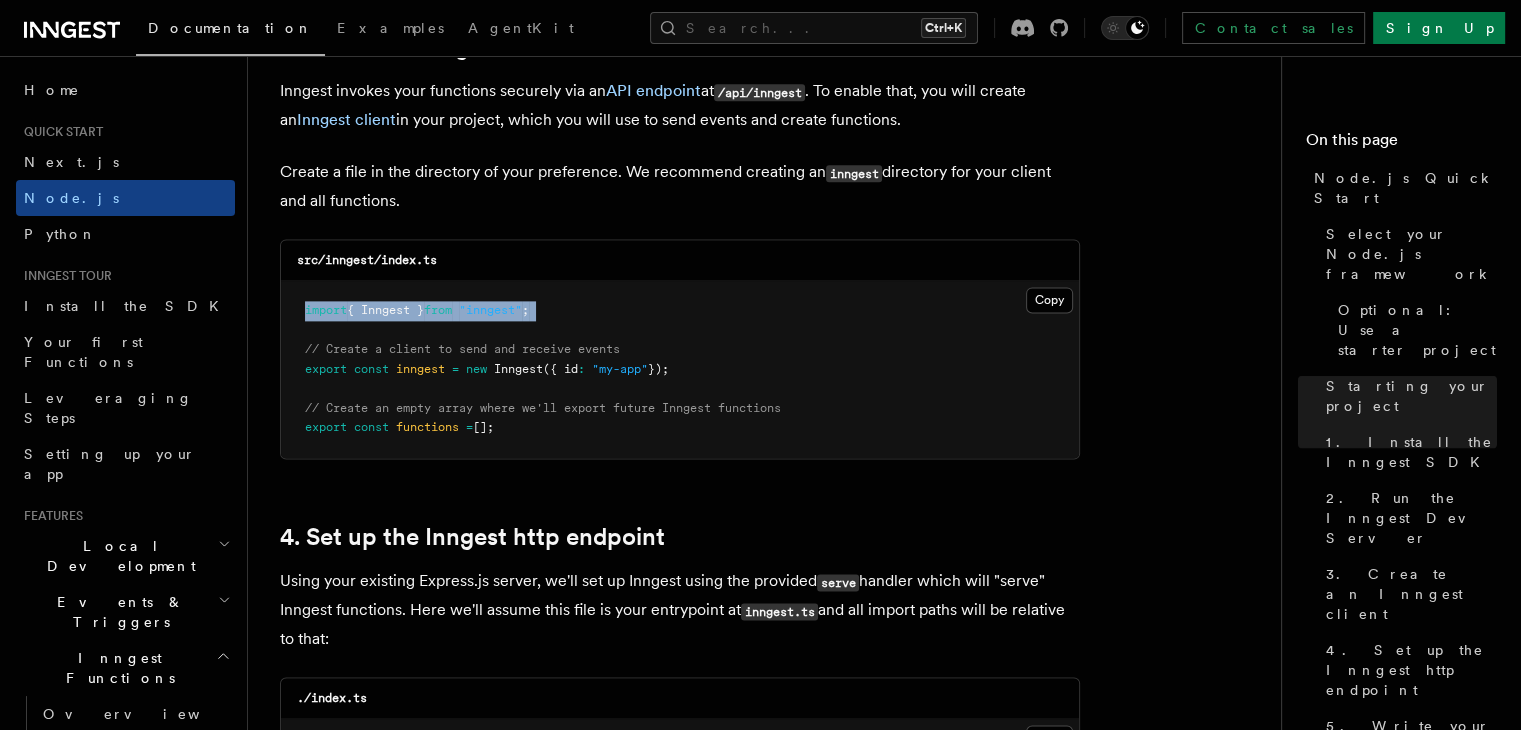 click on ""inngest"" at bounding box center (490, 310) 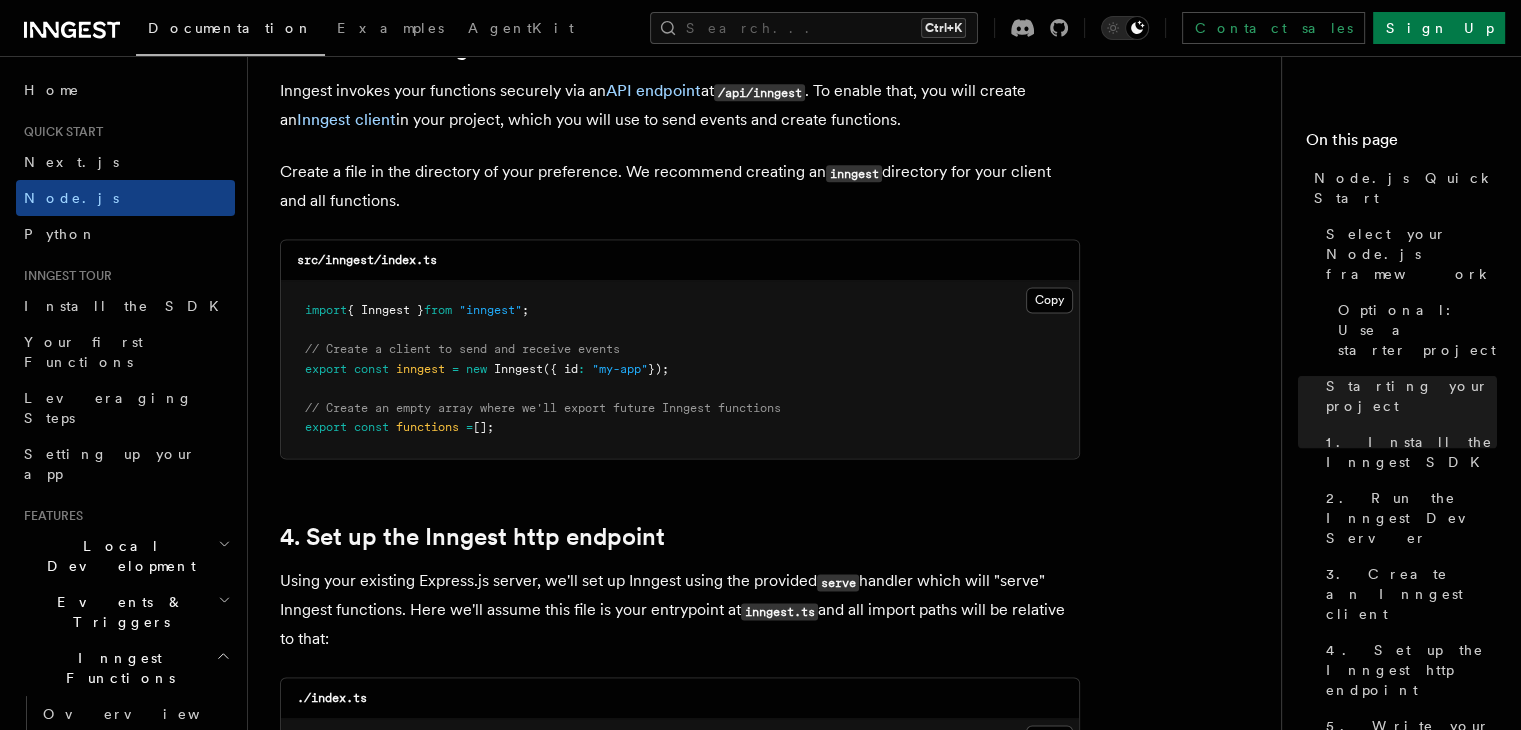 click on "import  { Inngest }  from   "inngest" ;
// Create a client to send and receive events
export   const   inngest   =   new   Inngest ({ id :   "my-app"  });
// Create an empty array where we'll export future Inngest functions
export   const   functions   =  [];" at bounding box center [680, 369] 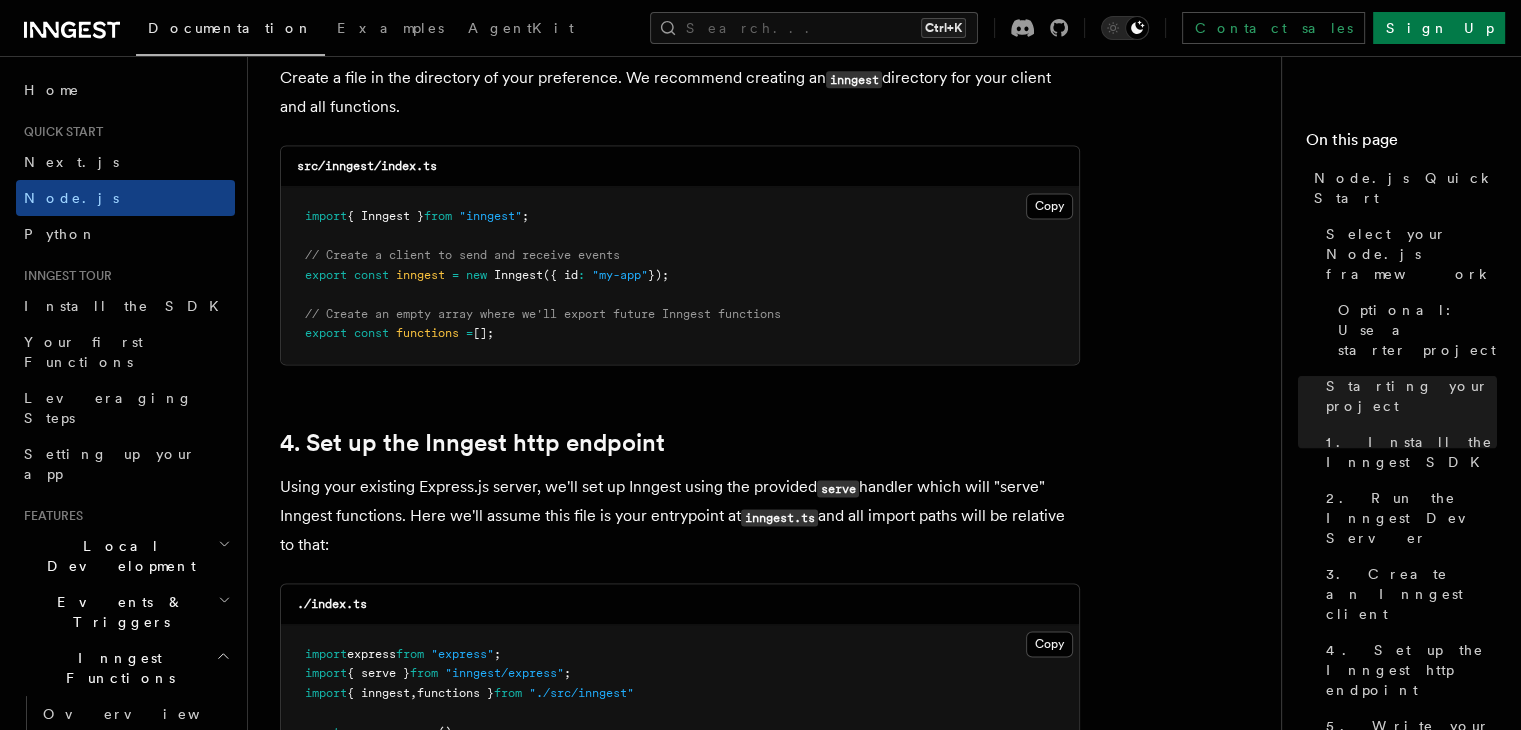 scroll, scrollTop: 2728, scrollLeft: 0, axis: vertical 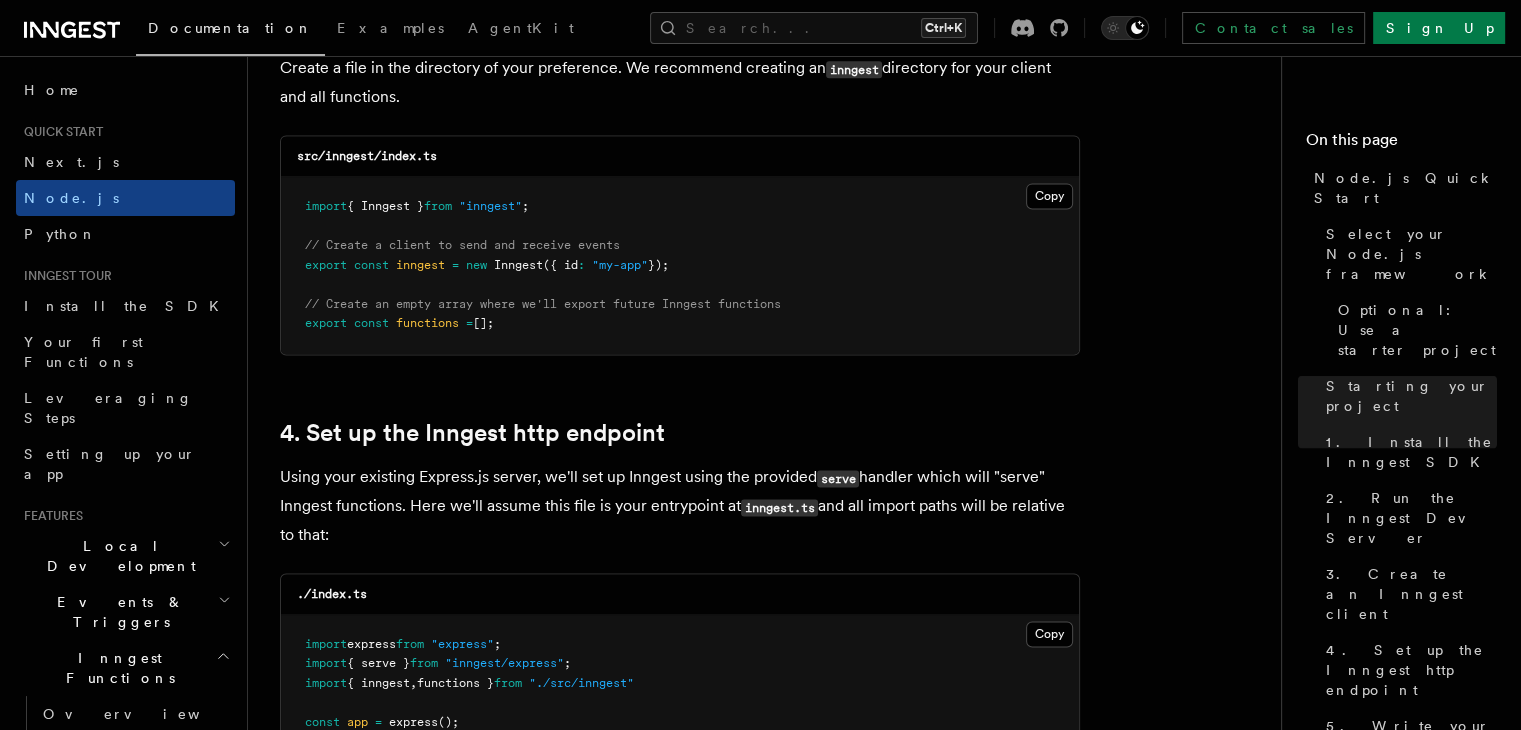 click on "});" at bounding box center (658, 265) 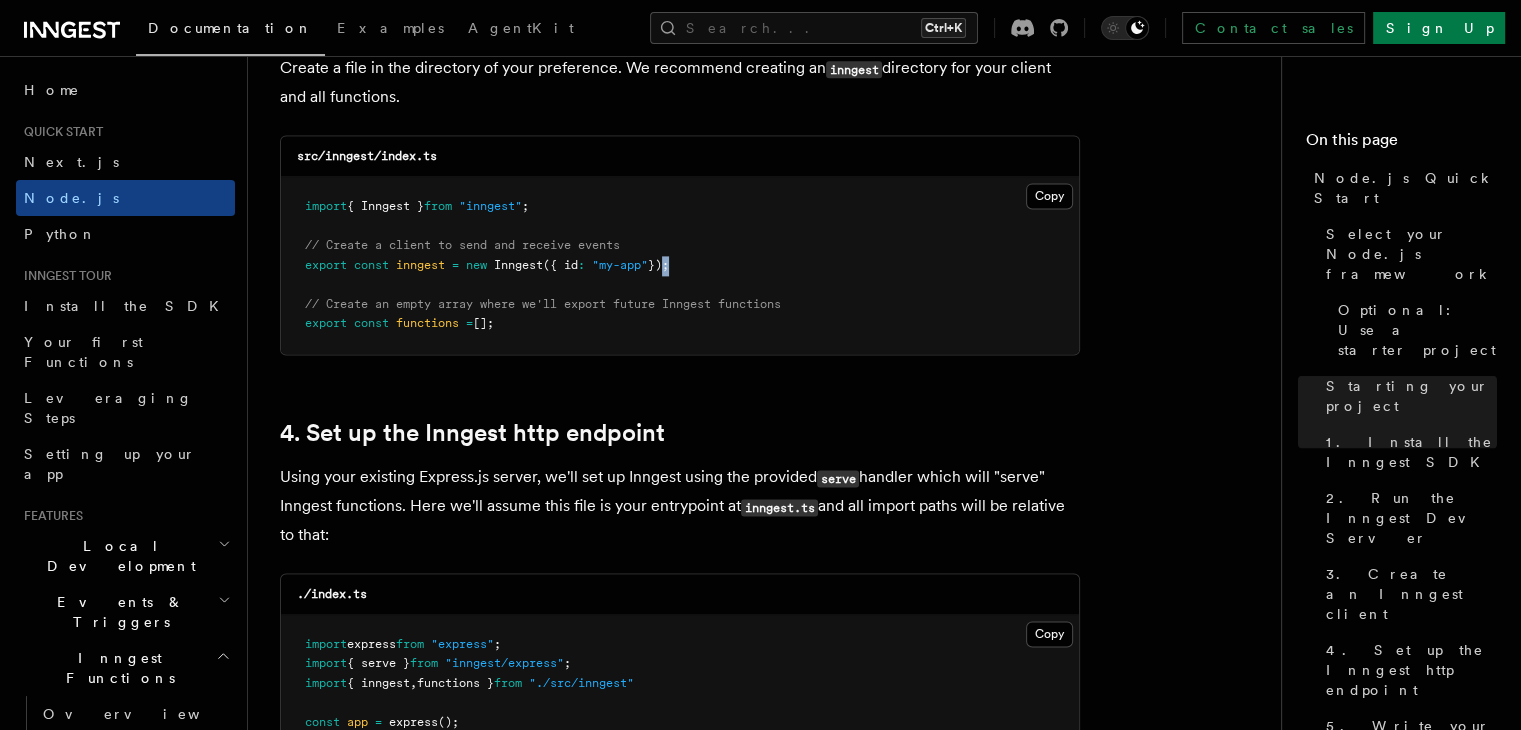 click on "});" at bounding box center (658, 265) 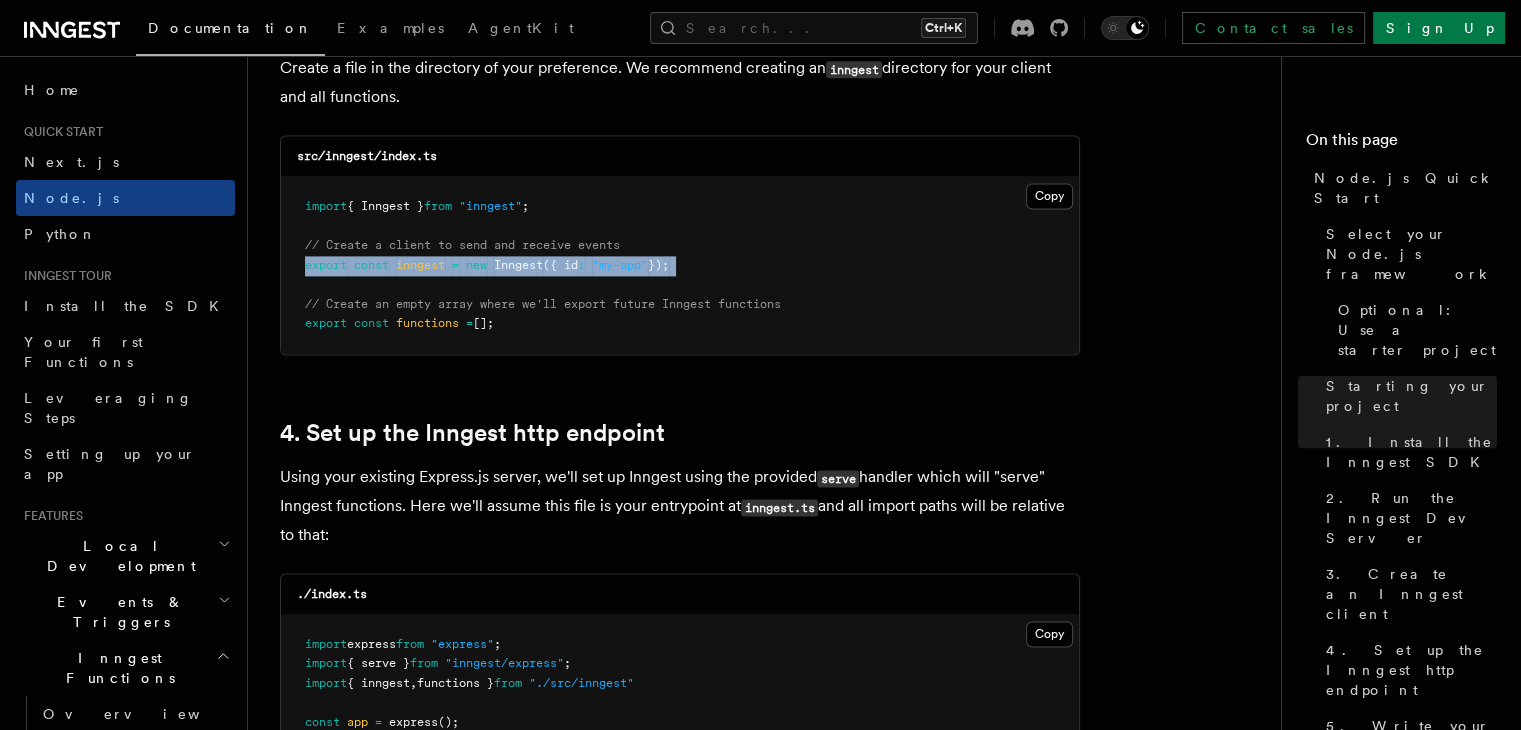 click on "});" at bounding box center (658, 265) 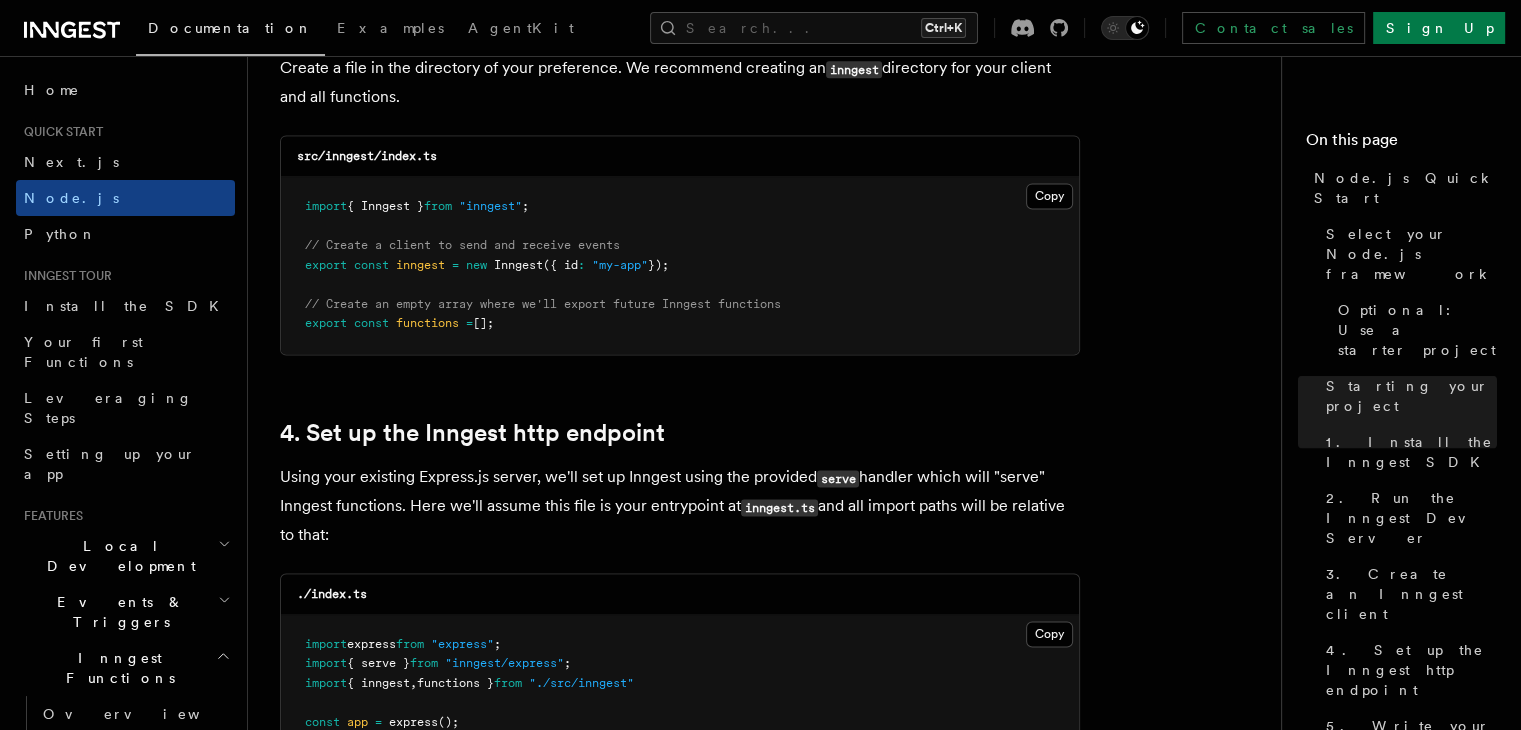 drag, startPoint x: 687, startPoint y: 238, endPoint x: 284, endPoint y: 225, distance: 403.20963 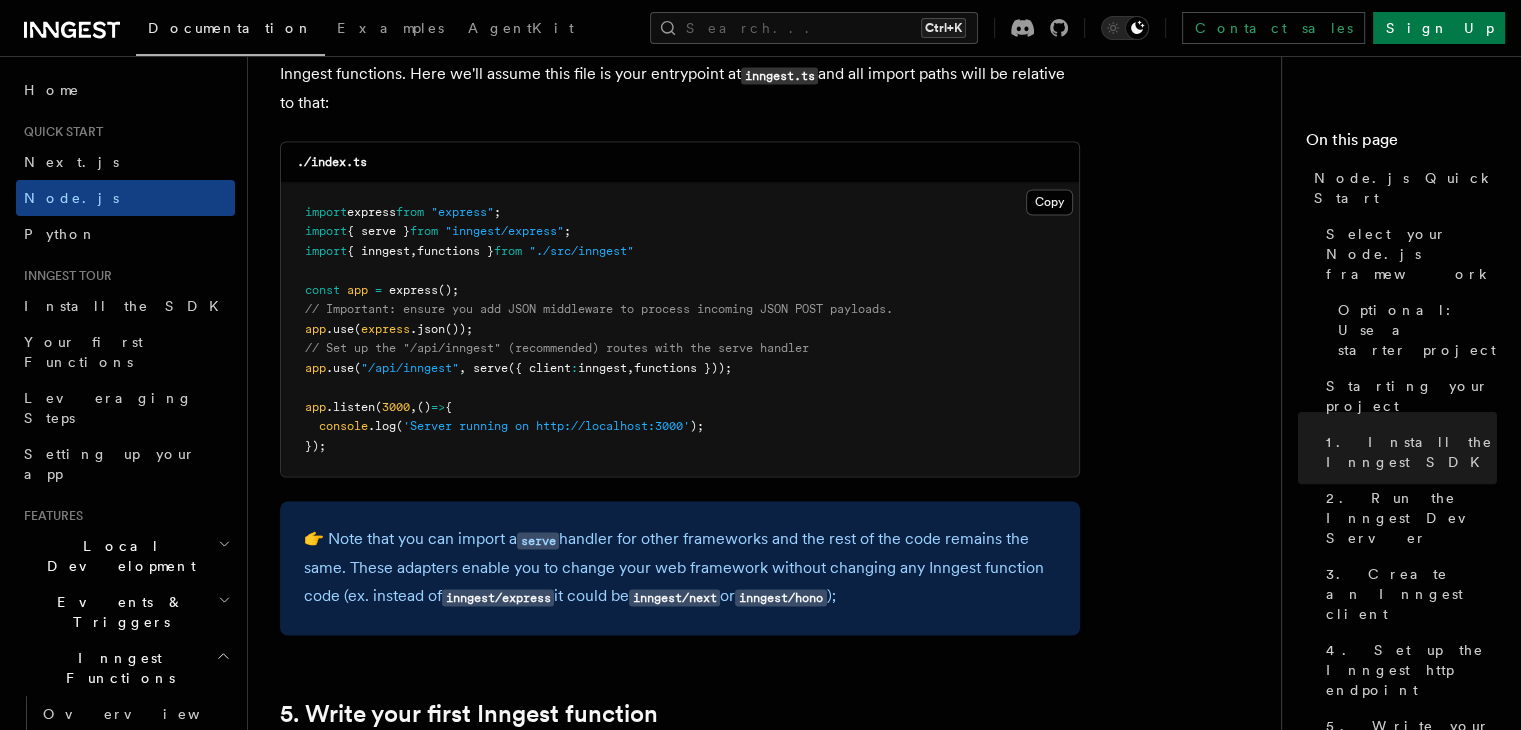 scroll, scrollTop: 3144, scrollLeft: 0, axis: vertical 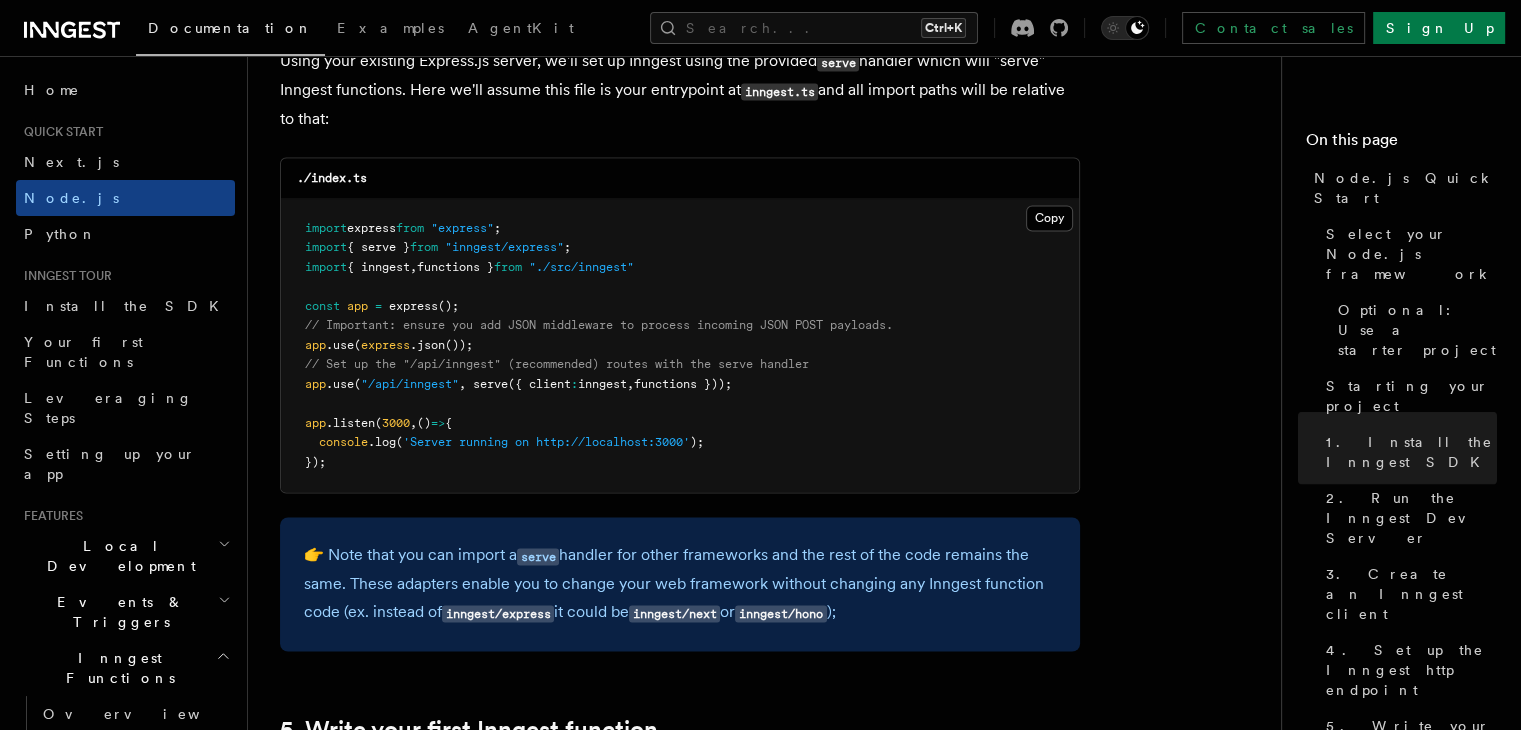 click on ""/api/inngest"" at bounding box center (410, 384) 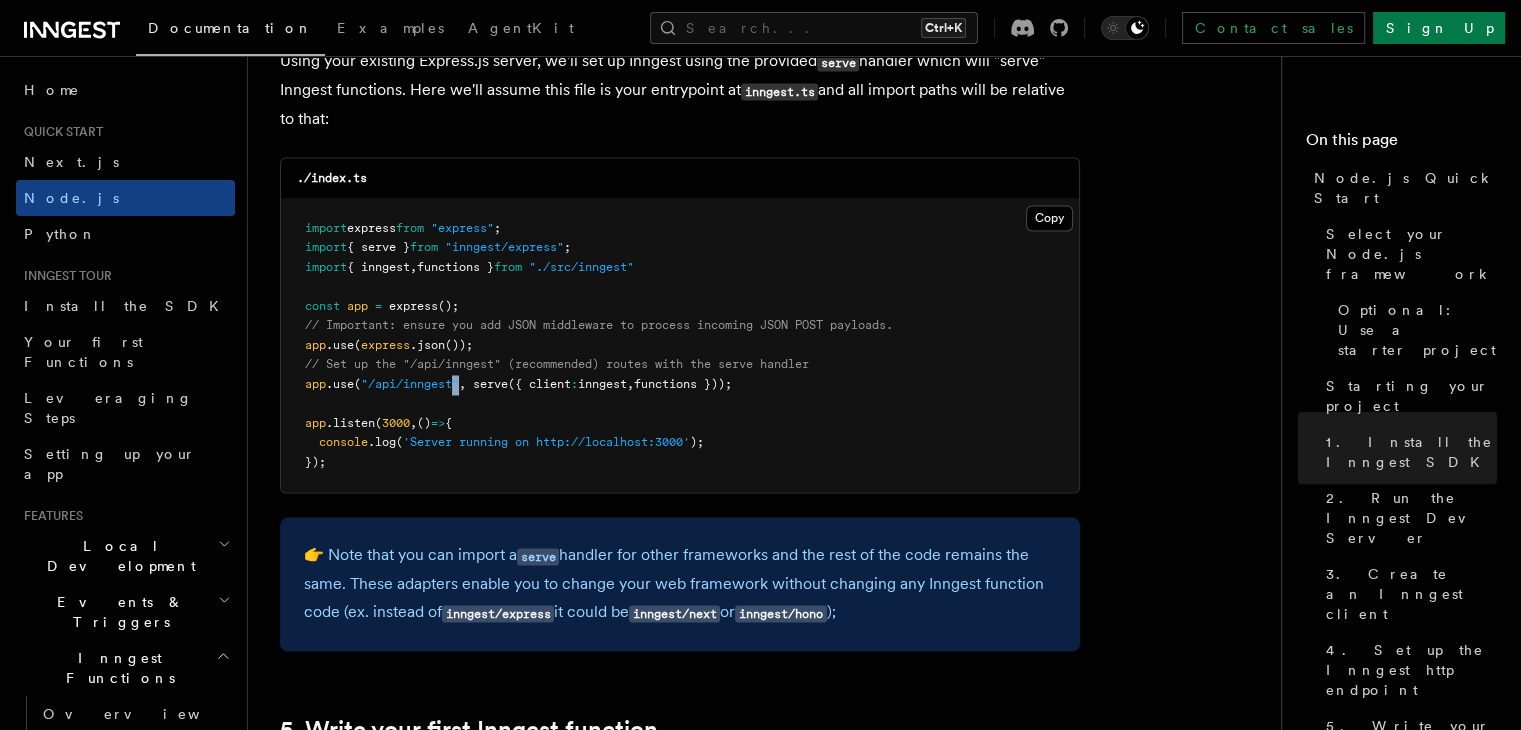 click on ""/api/inngest"" at bounding box center (410, 384) 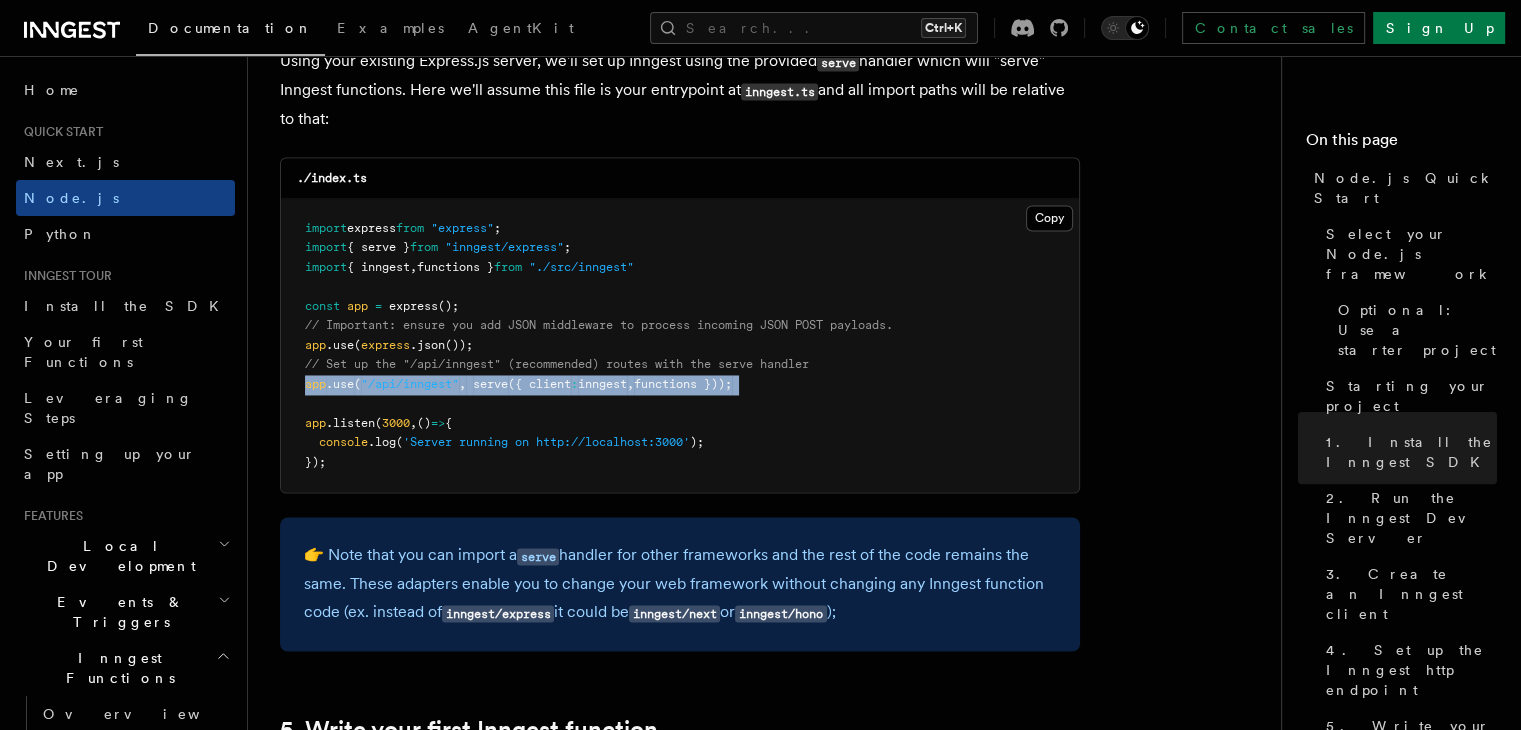click on ""/api/inngest"" at bounding box center [410, 384] 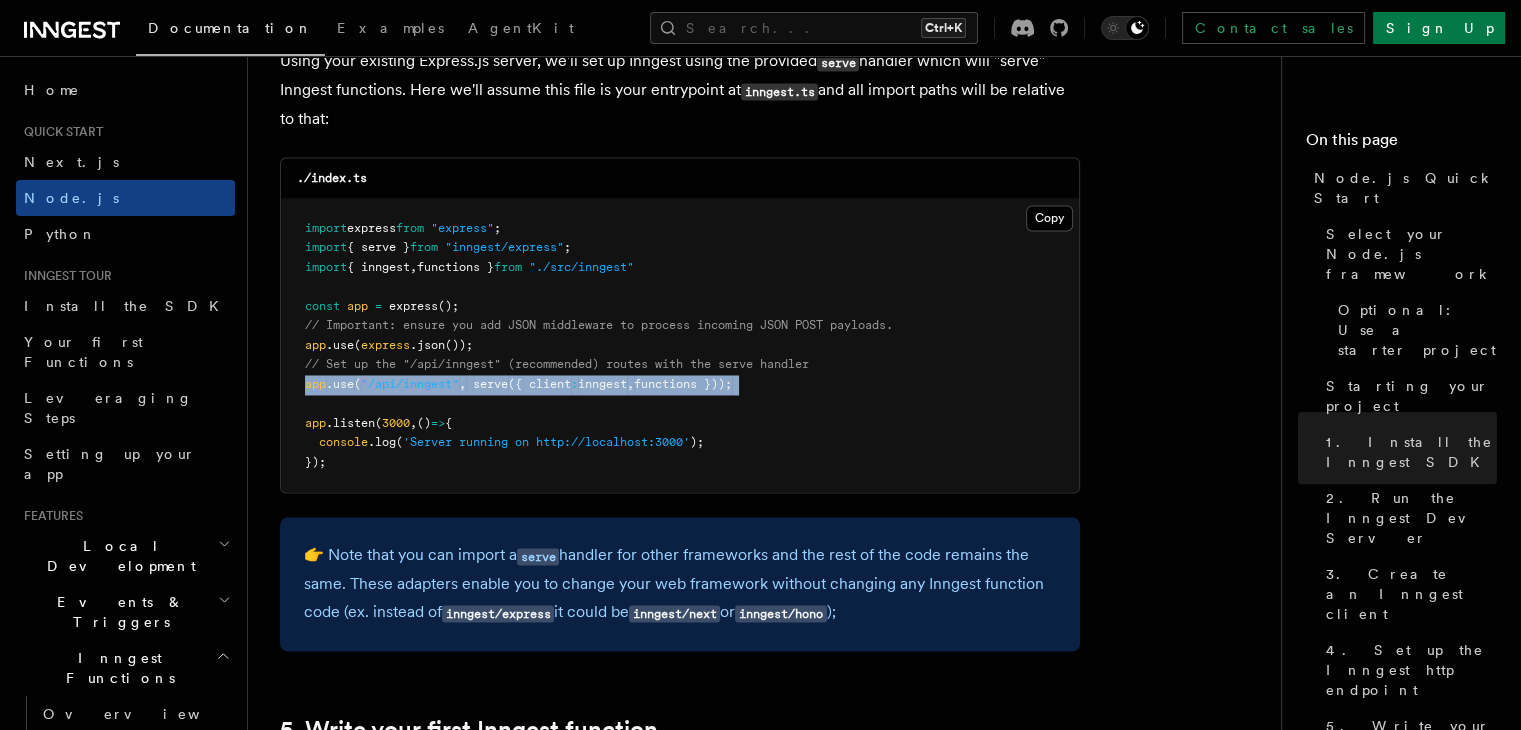 copy on "app .use ( "/api/inngest" ,   serve ({ client :  inngest ,  functions }));" 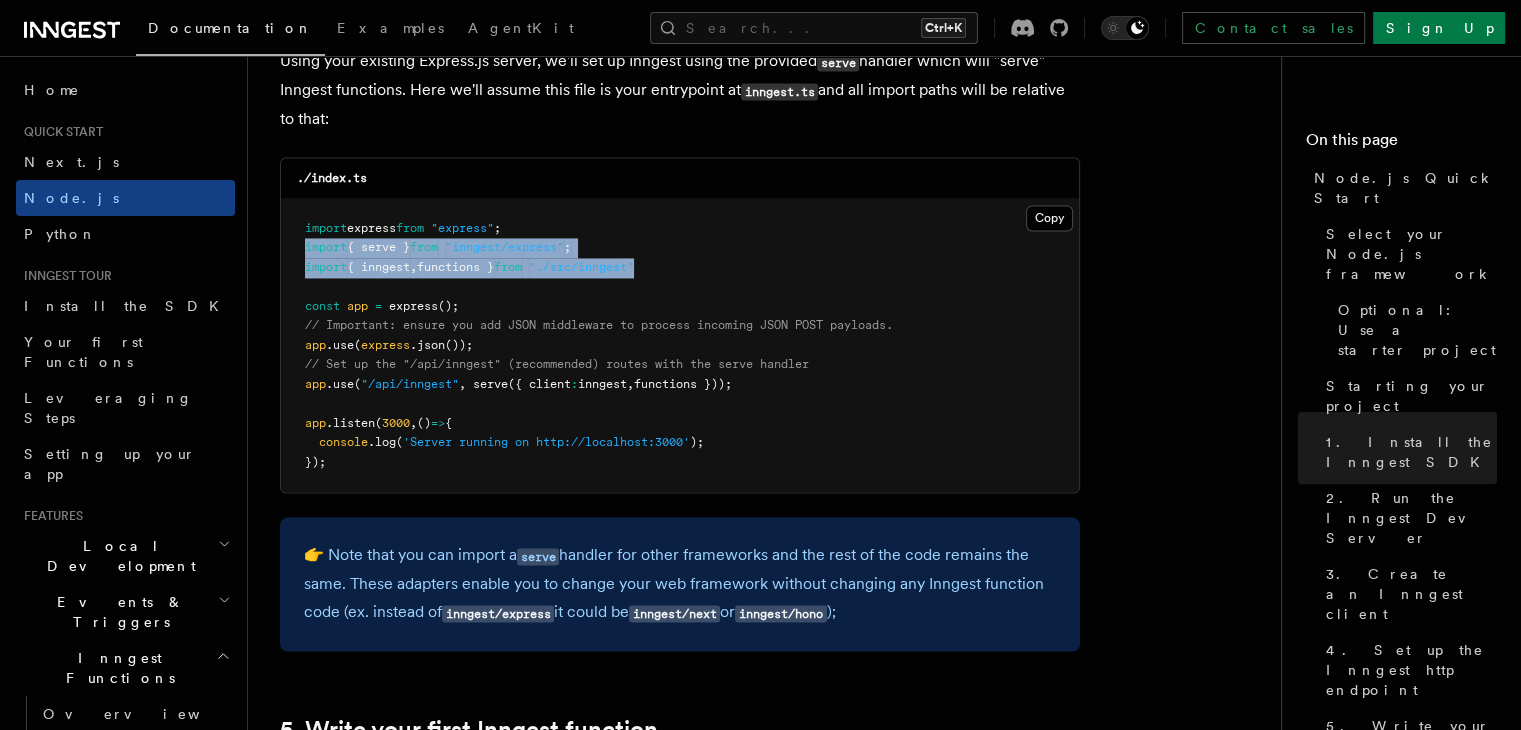 drag, startPoint x: 665, startPoint y: 241, endPoint x: 293, endPoint y: 220, distance: 372.5923 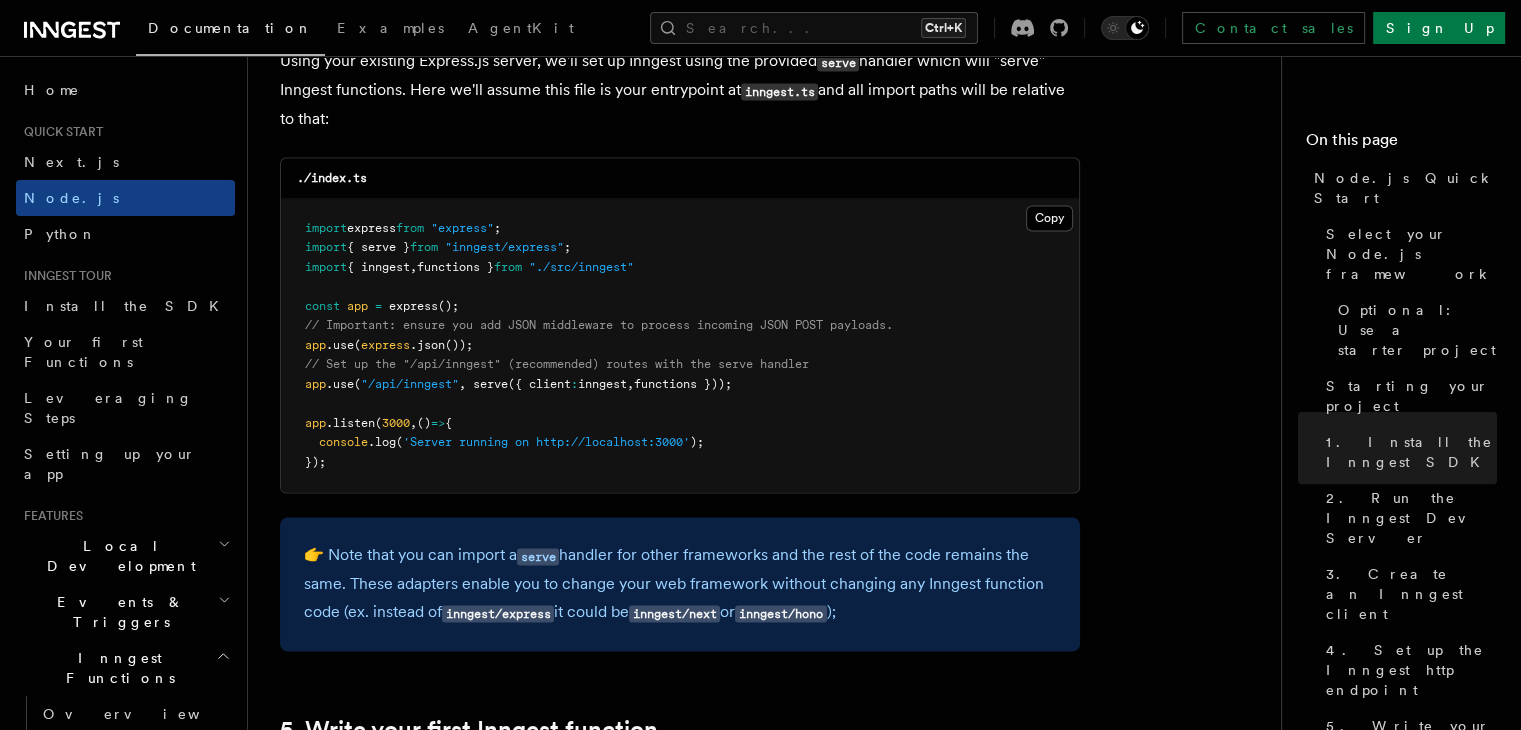 click on "// Important: ensure you add JSON middleware to process incoming JSON POST payloads." at bounding box center [599, 325] 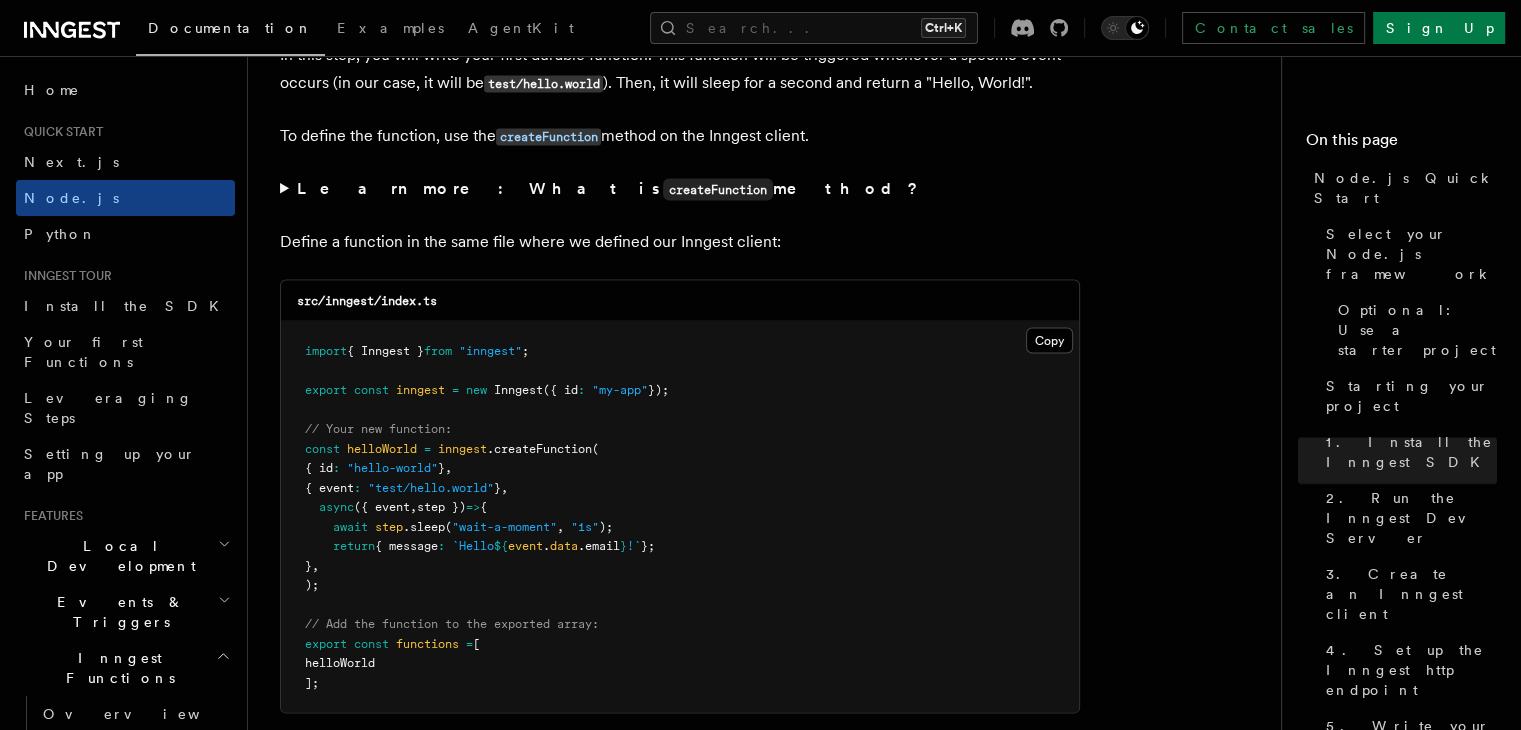scroll, scrollTop: 3890, scrollLeft: 0, axis: vertical 